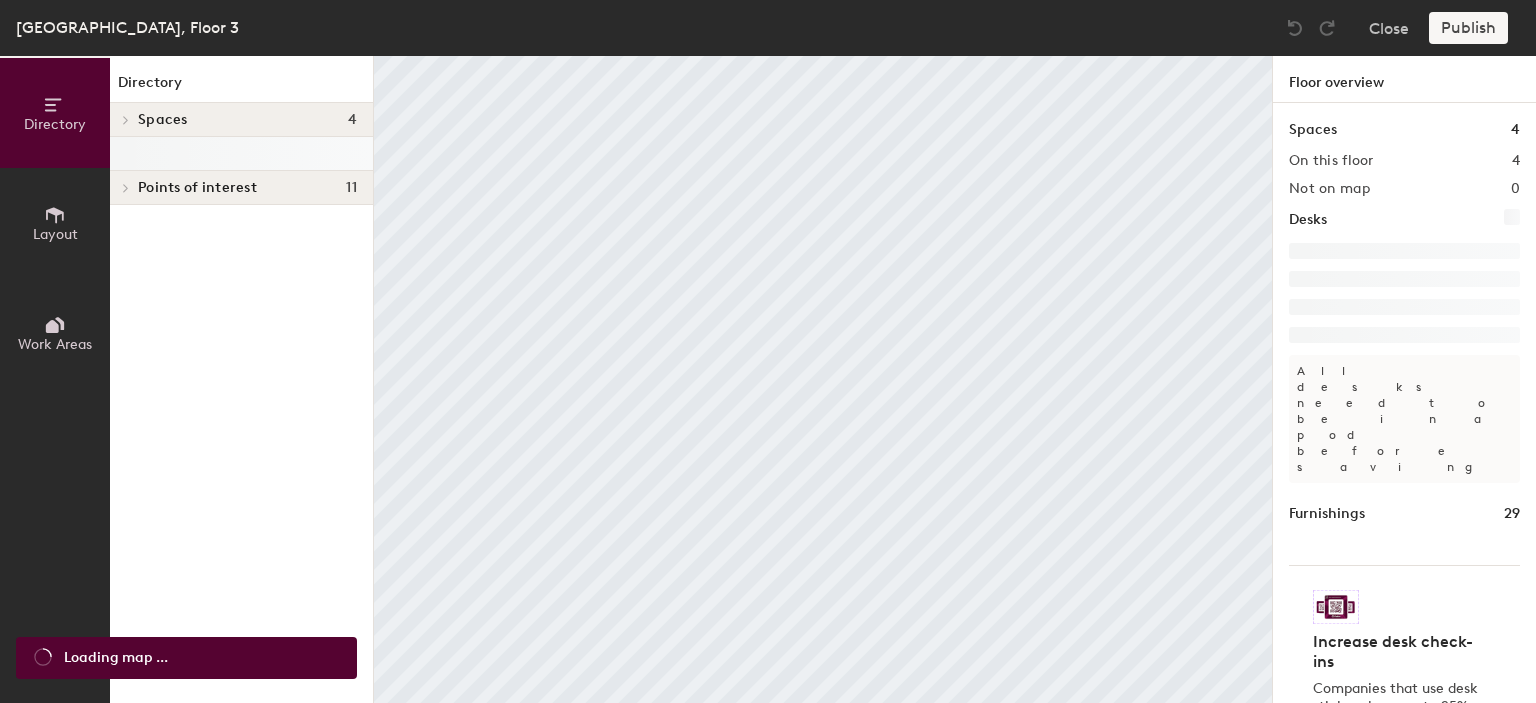 scroll, scrollTop: 0, scrollLeft: 0, axis: both 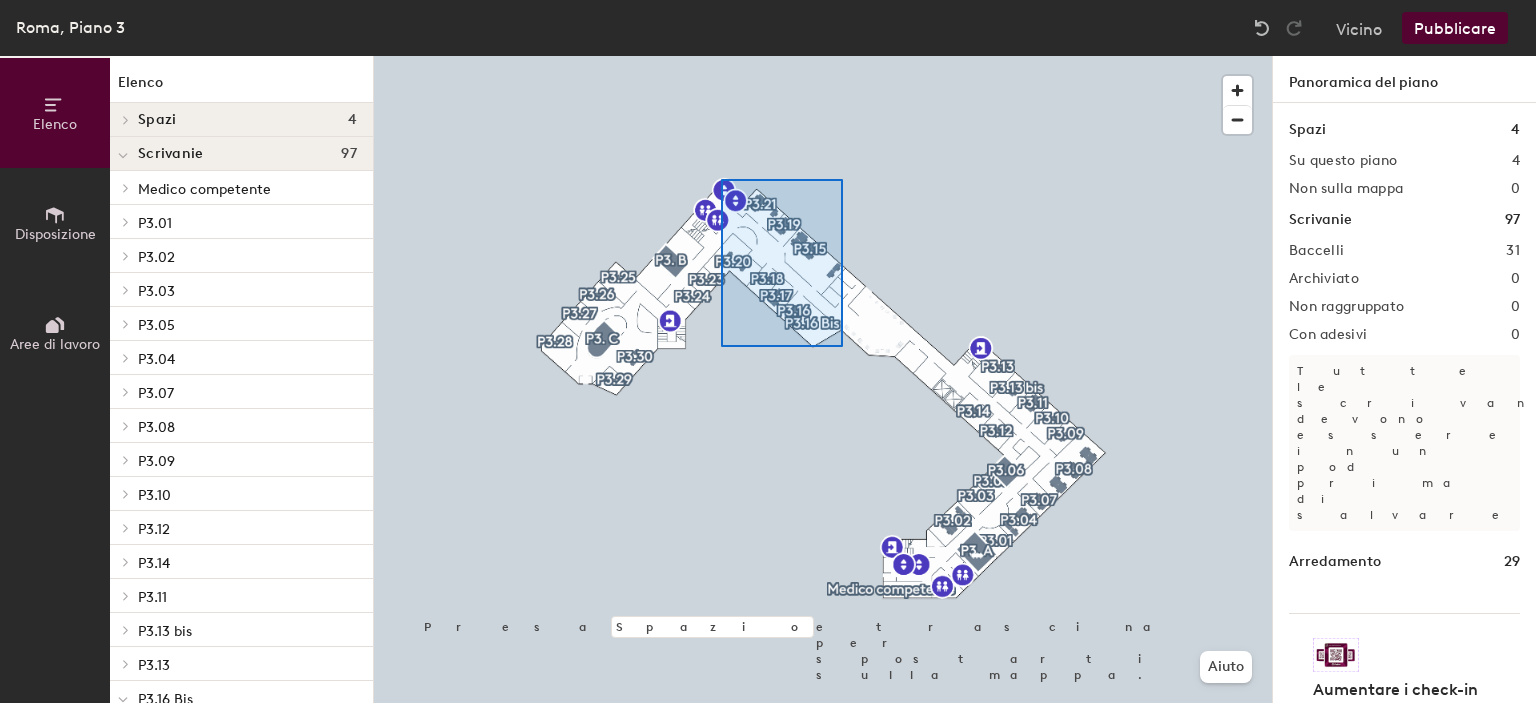 click 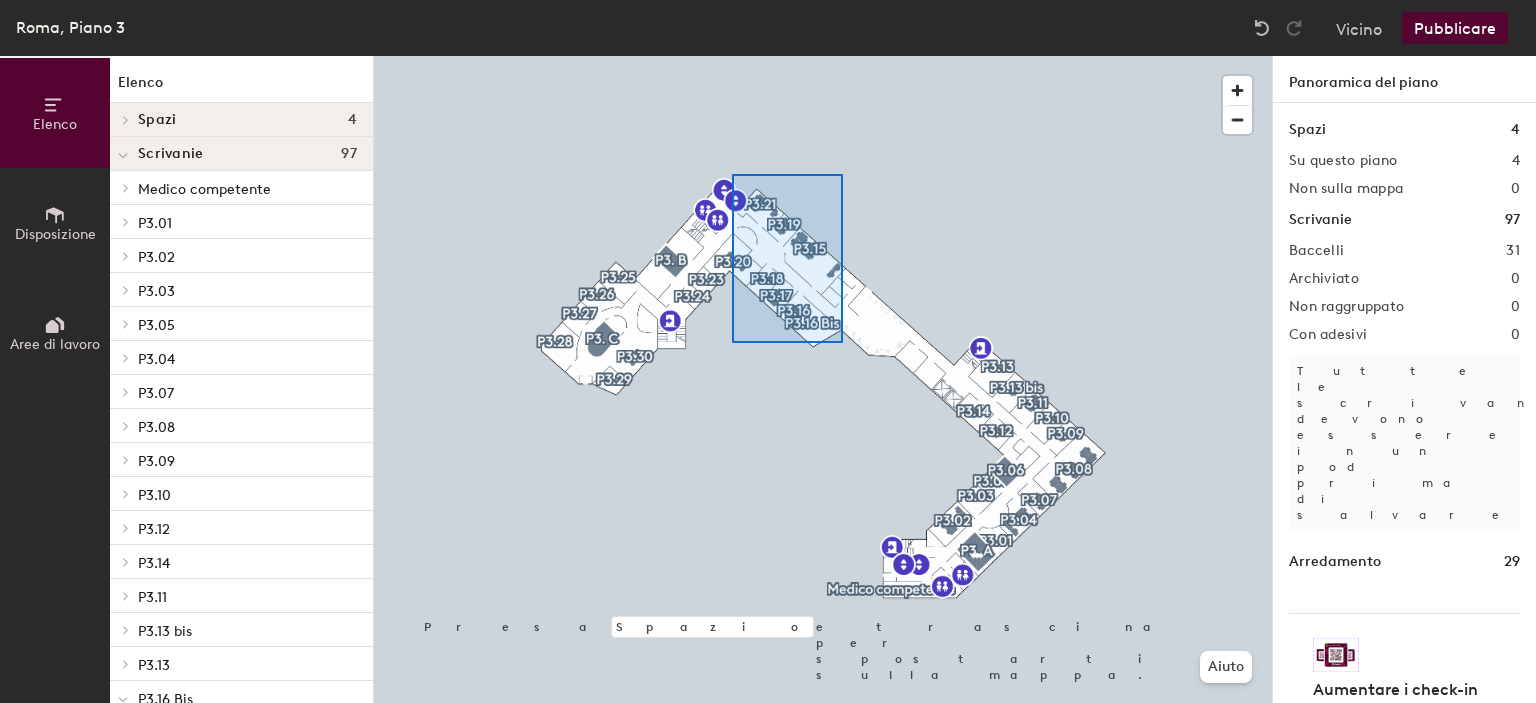 click 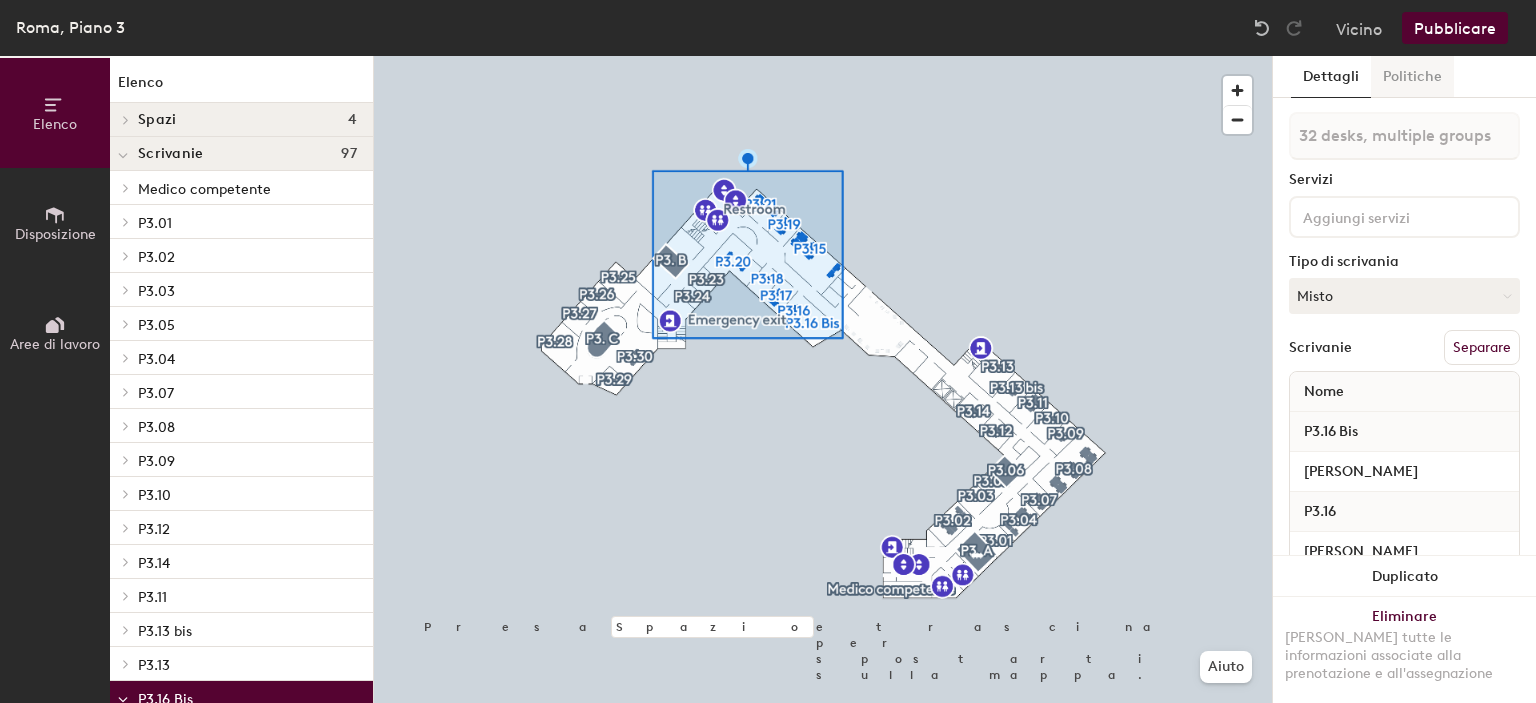 click on "Politiche" 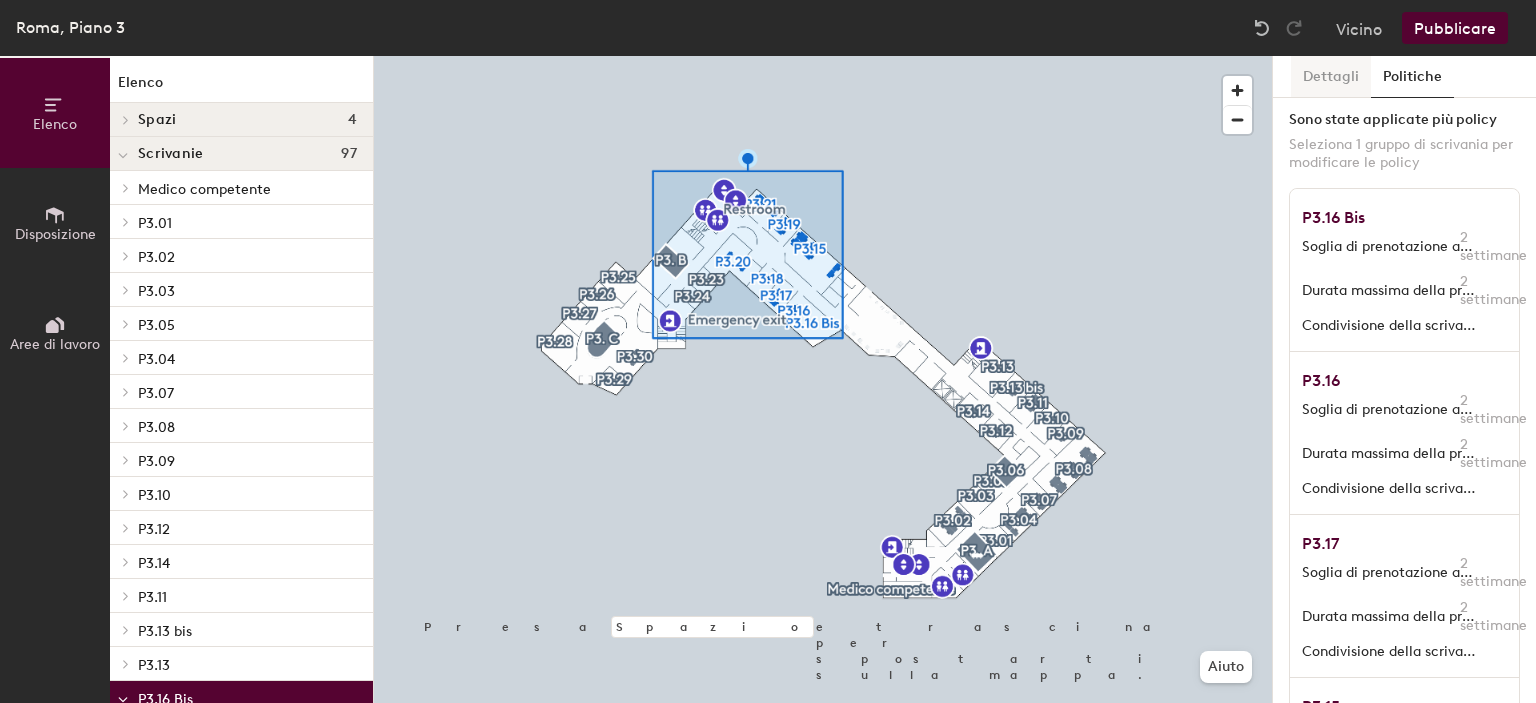 click on "Dettagli" 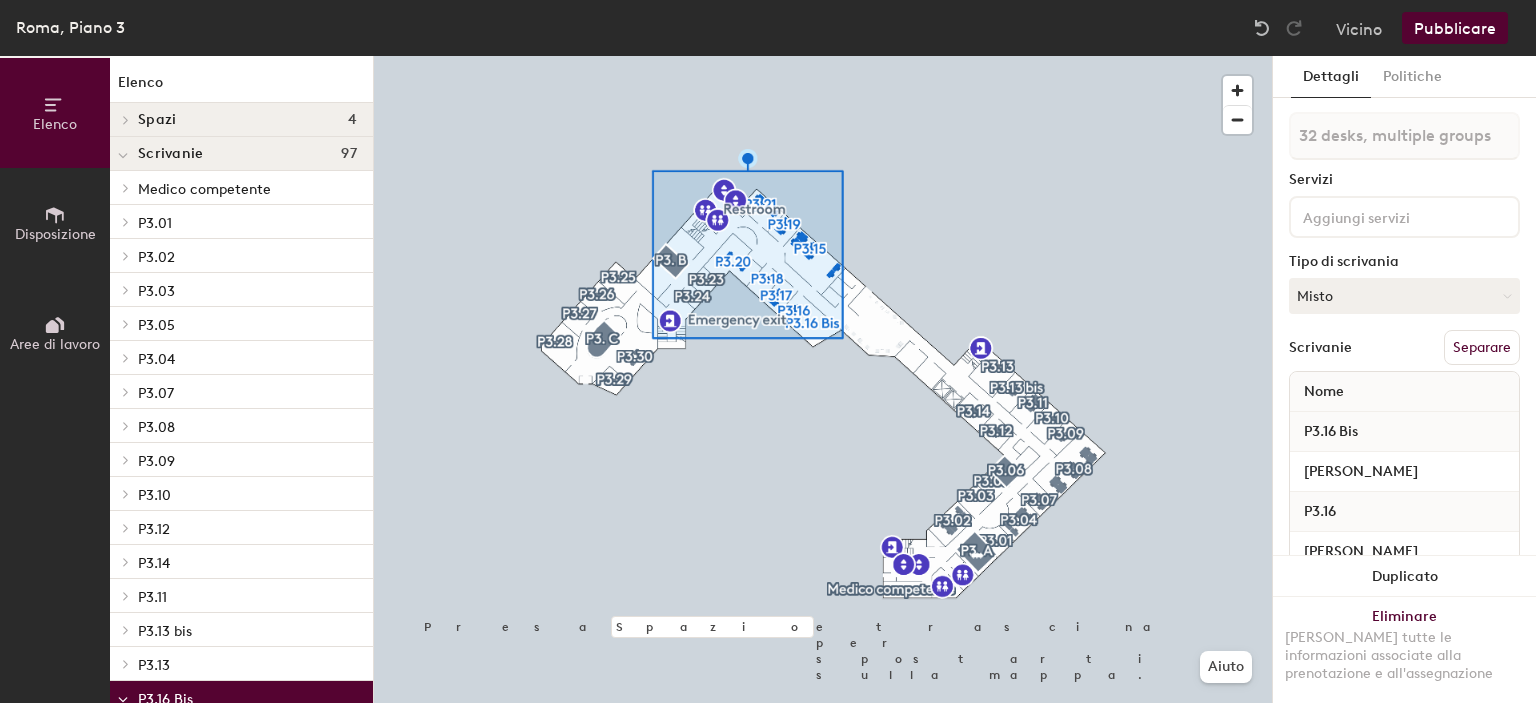 click on "Aree di lavoro" 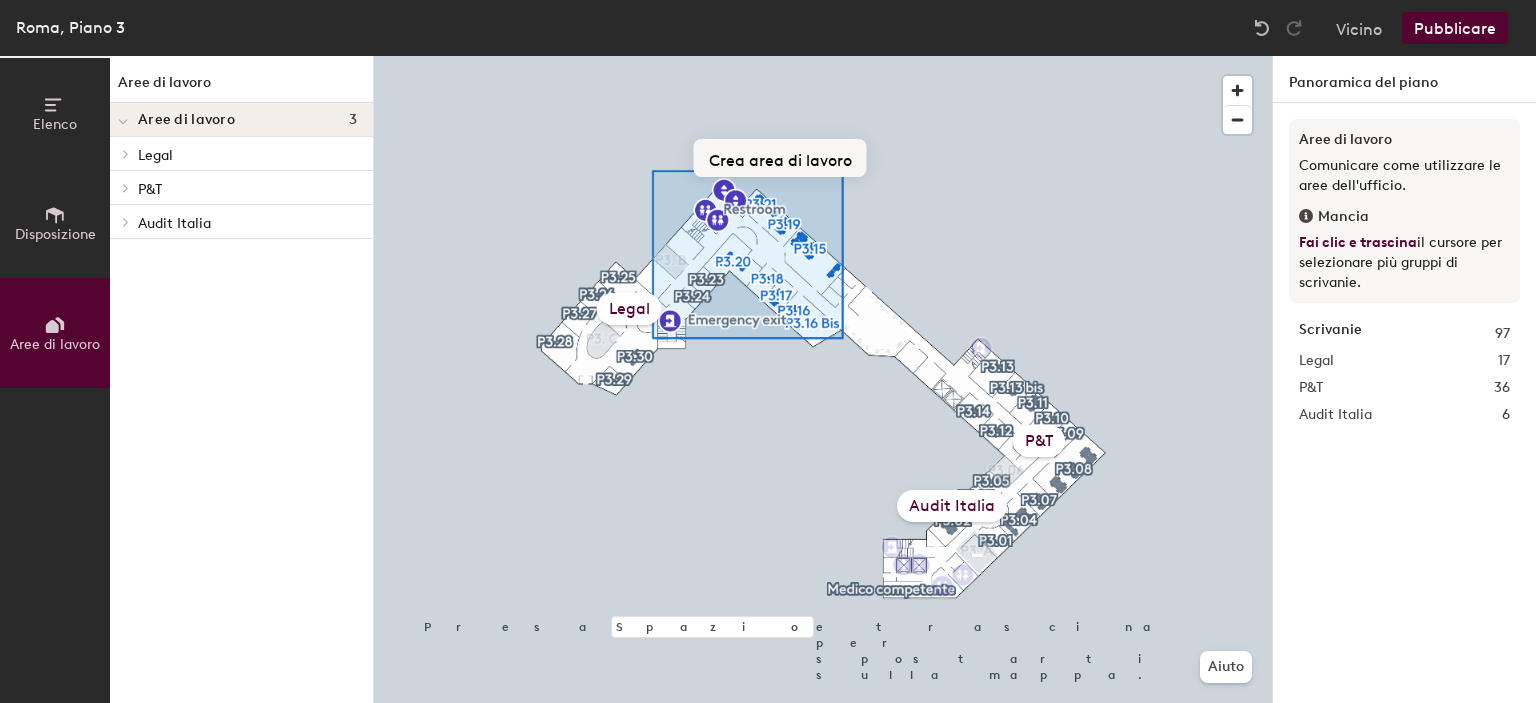 click on "Crea area di lavoro" 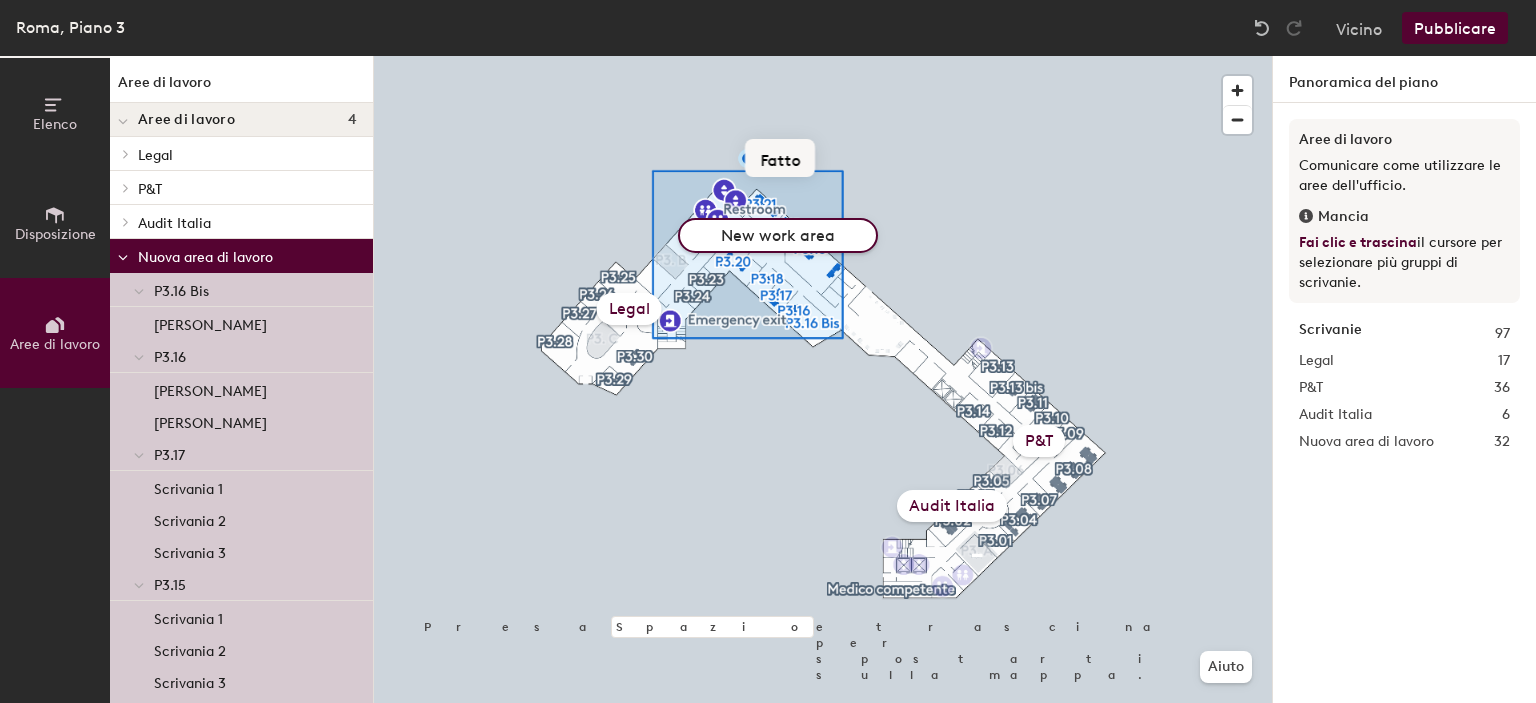 paste on "Sales & Retail Operations [GEOGRAPHIC_DATA]" 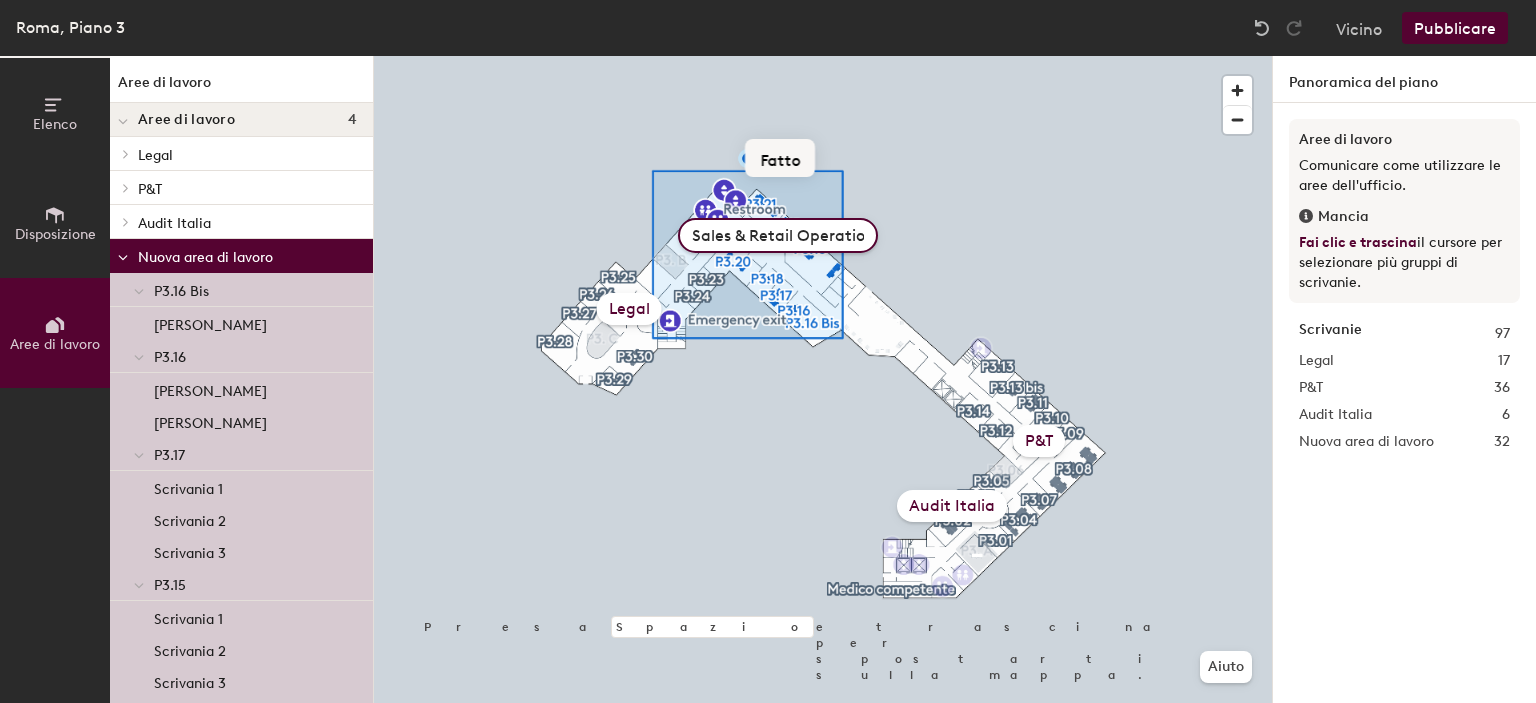 scroll, scrollTop: 0, scrollLeft: 52, axis: horizontal 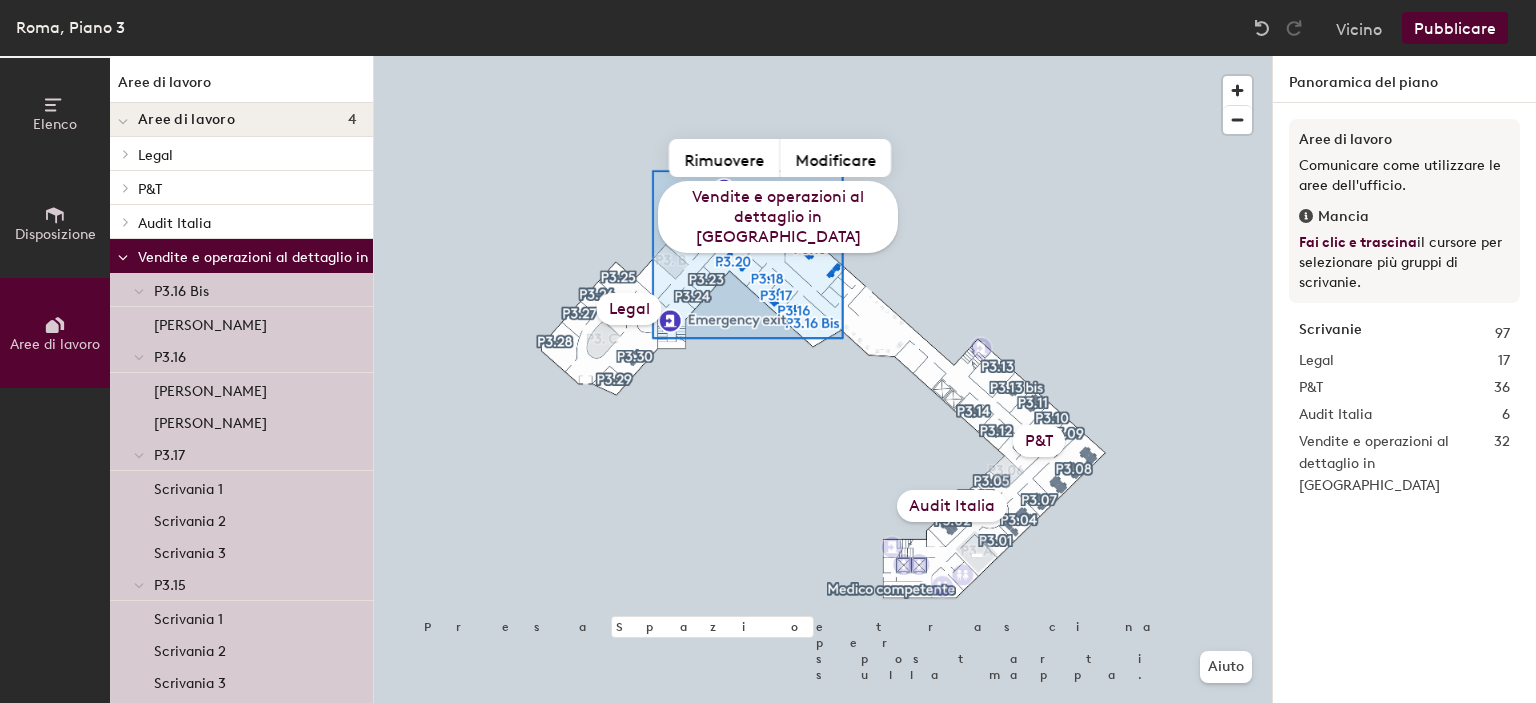 click on "Vendite e operazioni al dettaglio in [GEOGRAPHIC_DATA]" 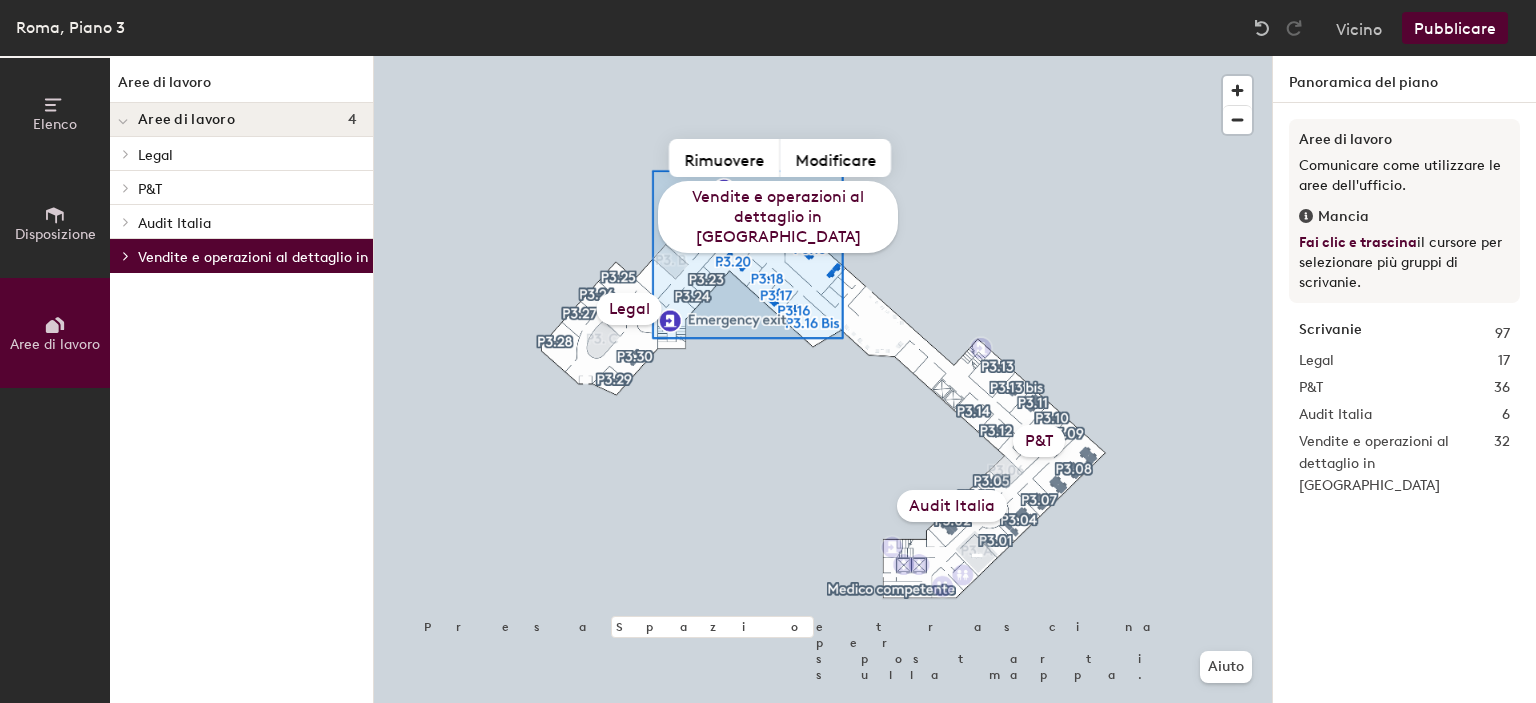 click 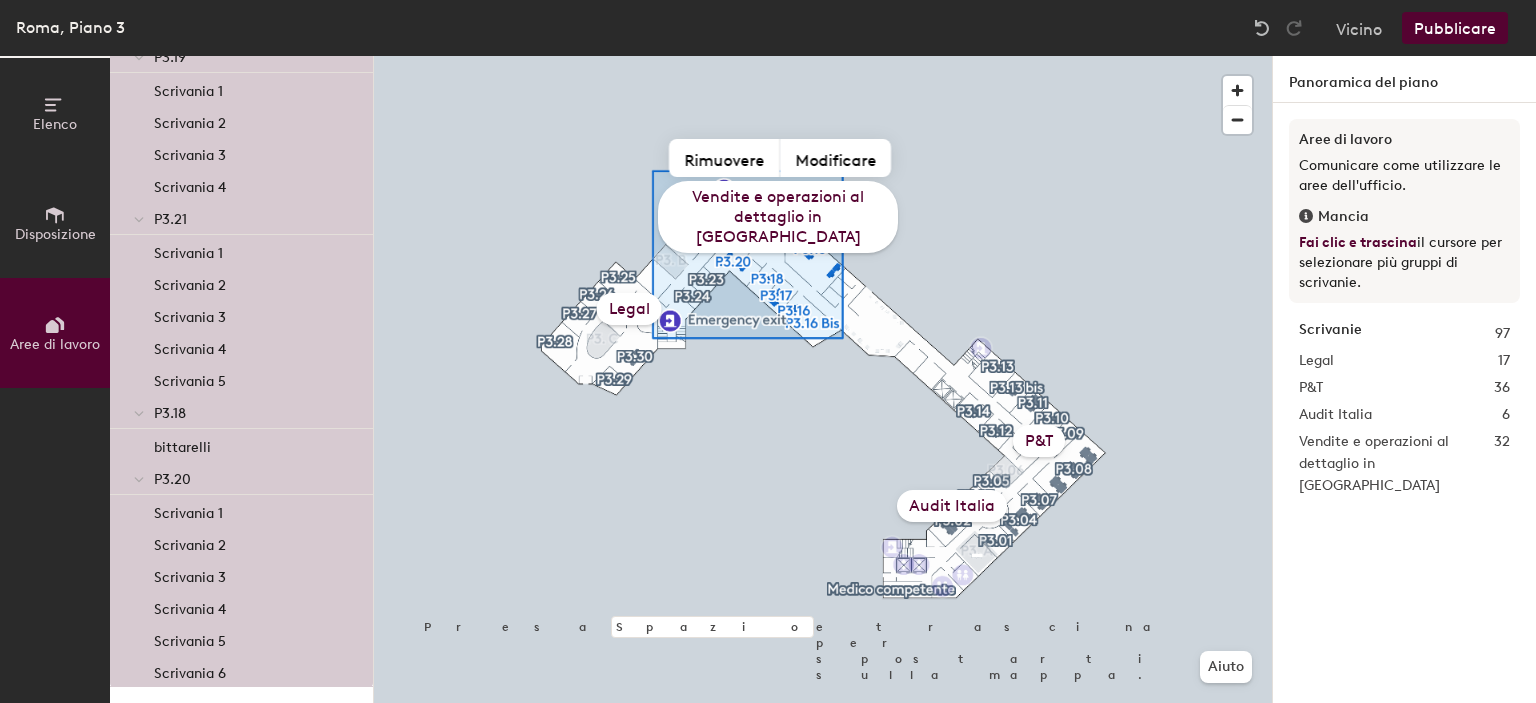 scroll, scrollTop: 884, scrollLeft: 0, axis: vertical 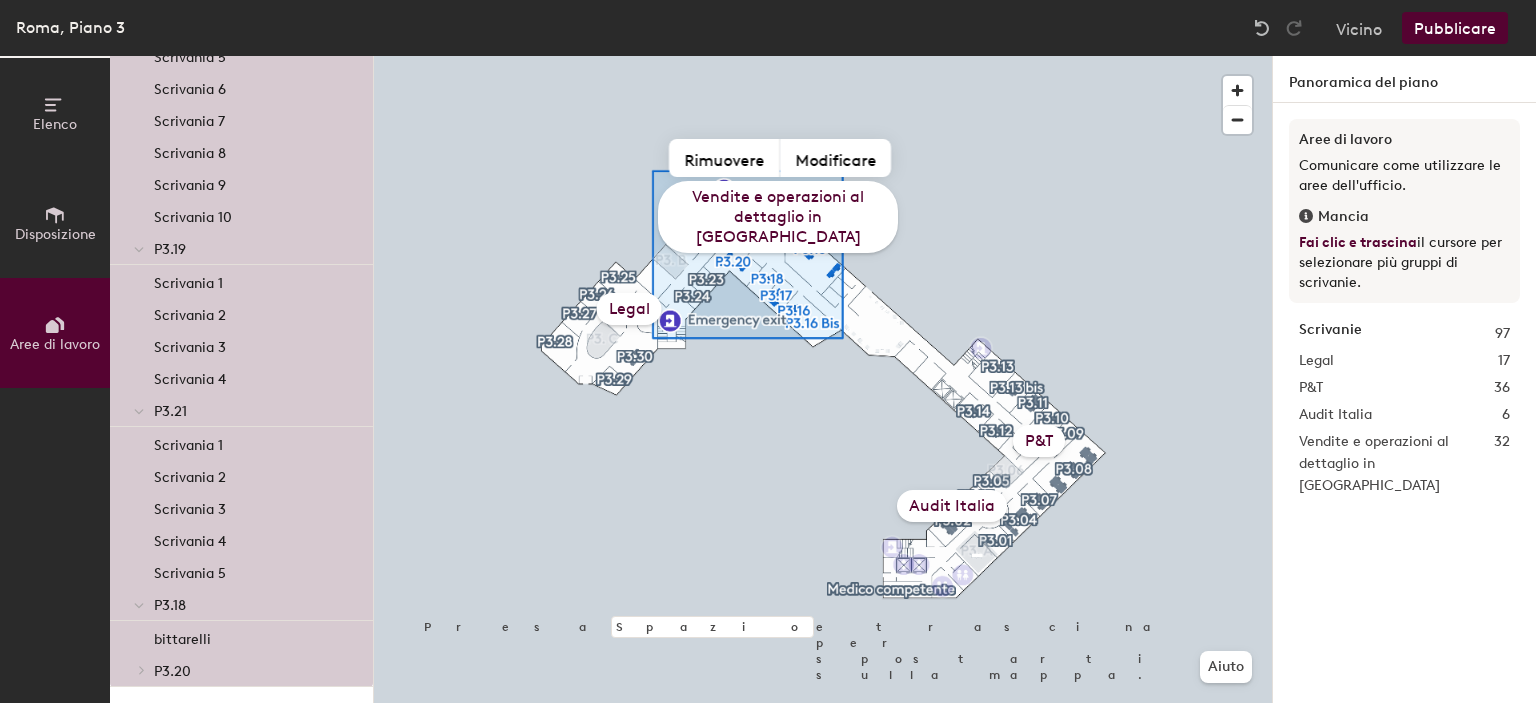click 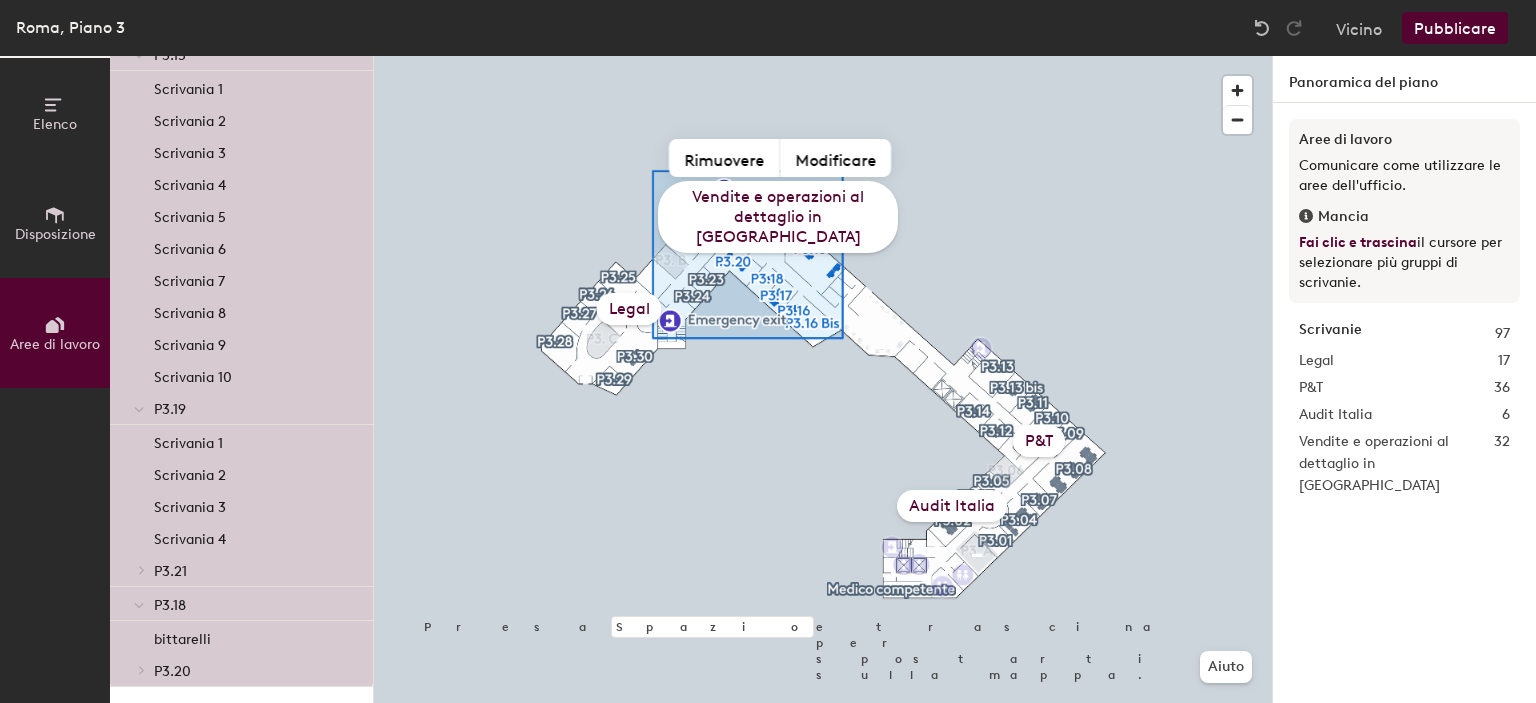 click 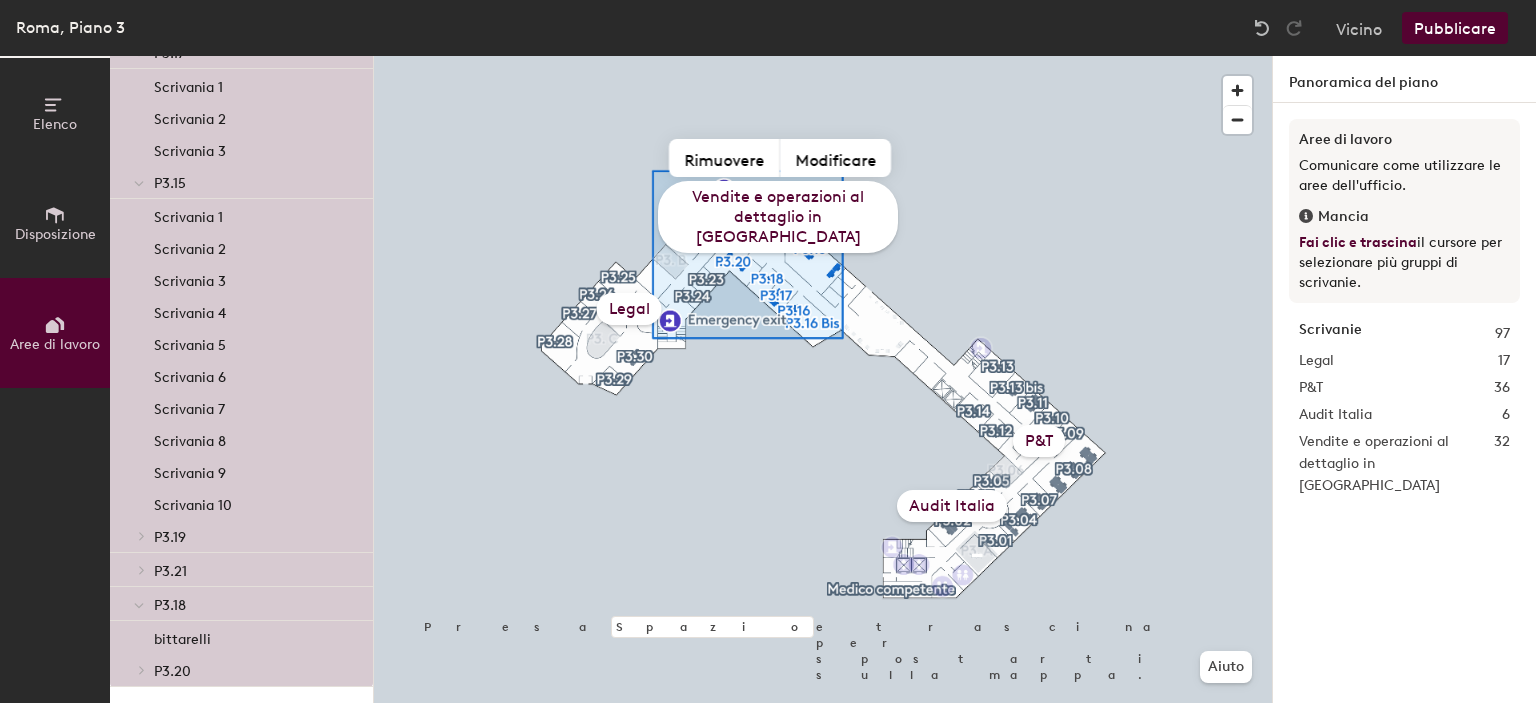 click 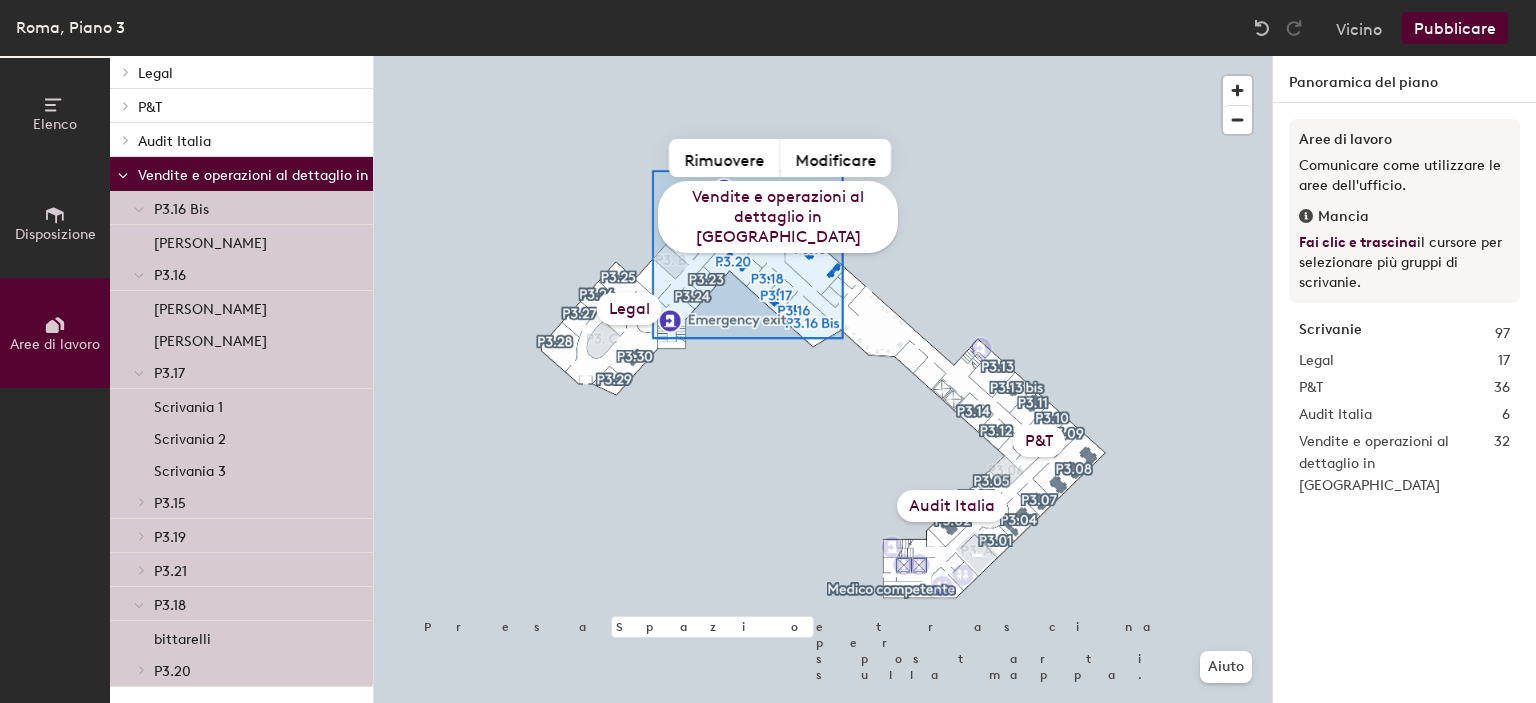 scroll, scrollTop: 96, scrollLeft: 0, axis: vertical 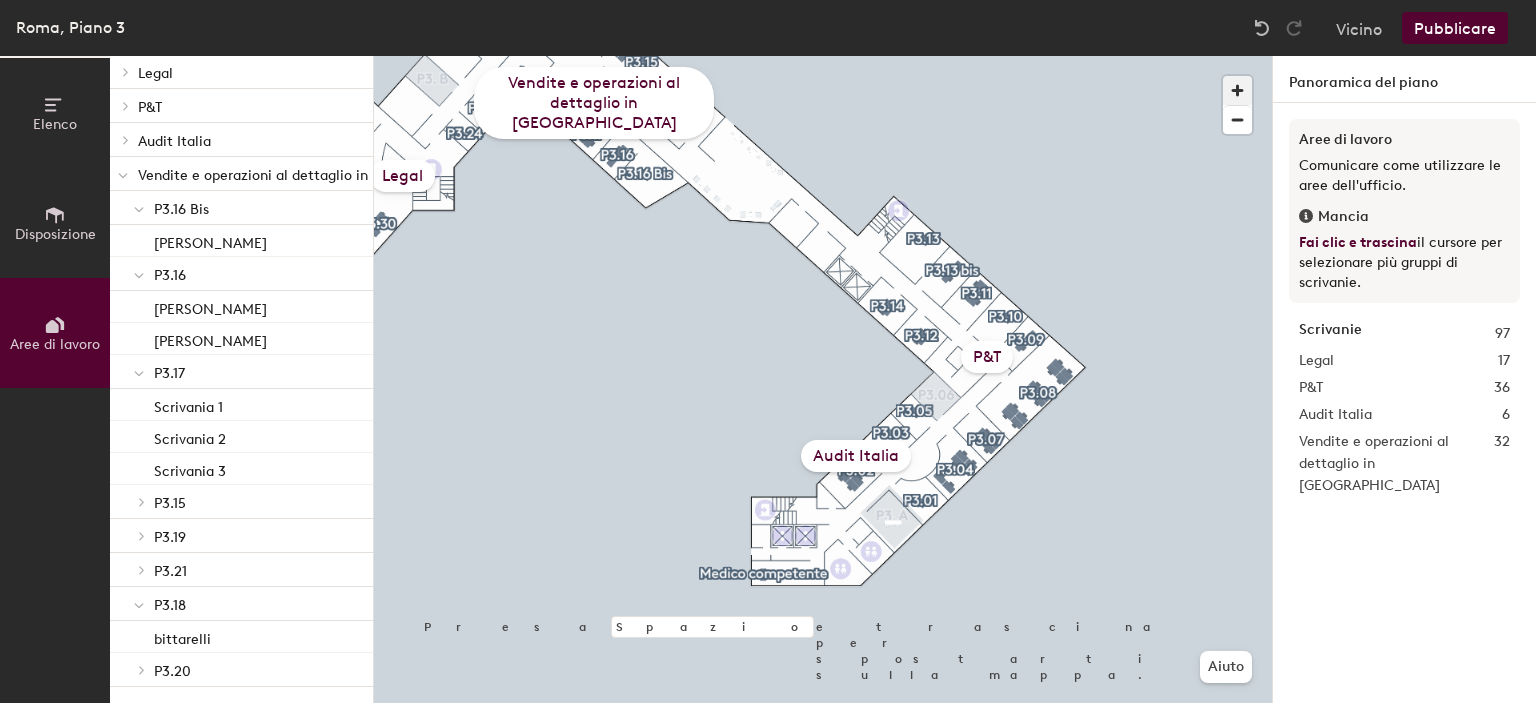 click 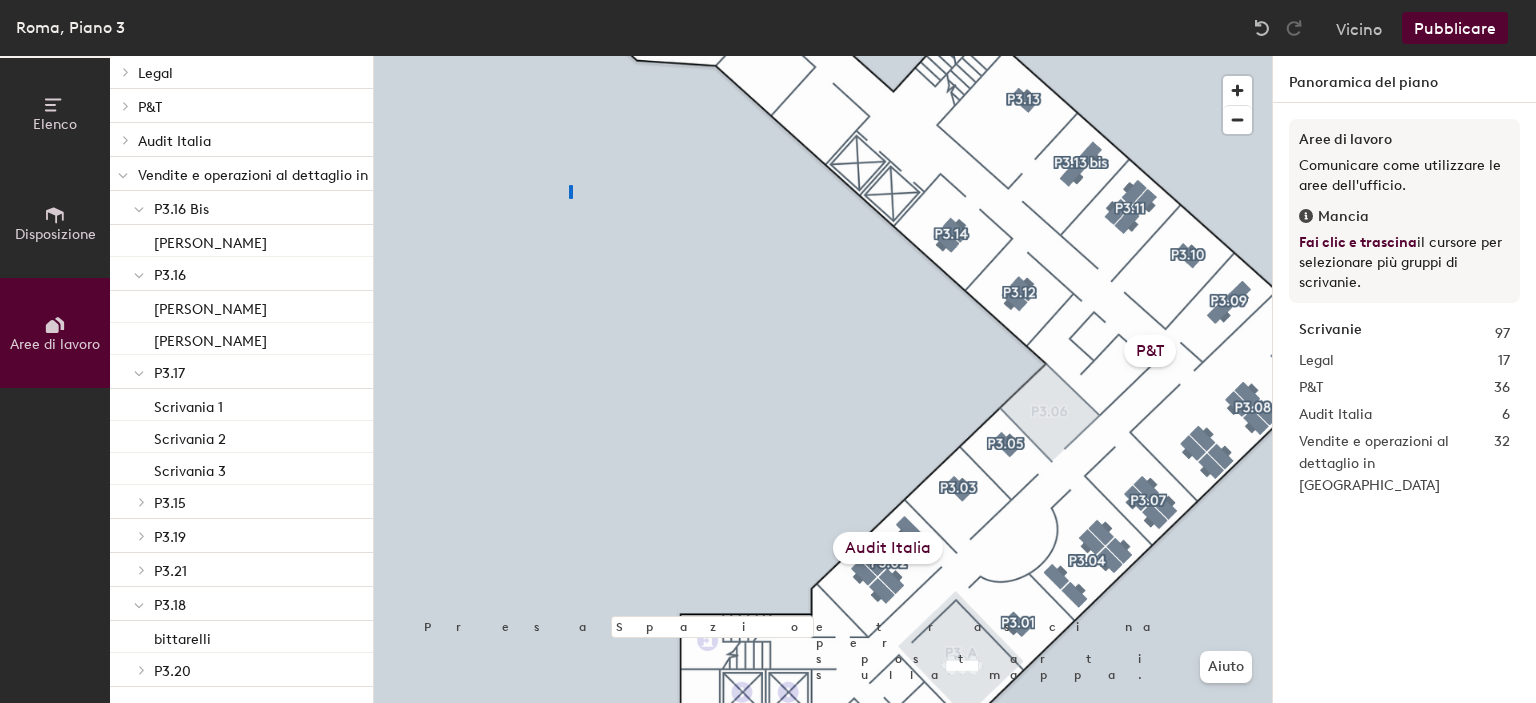 click 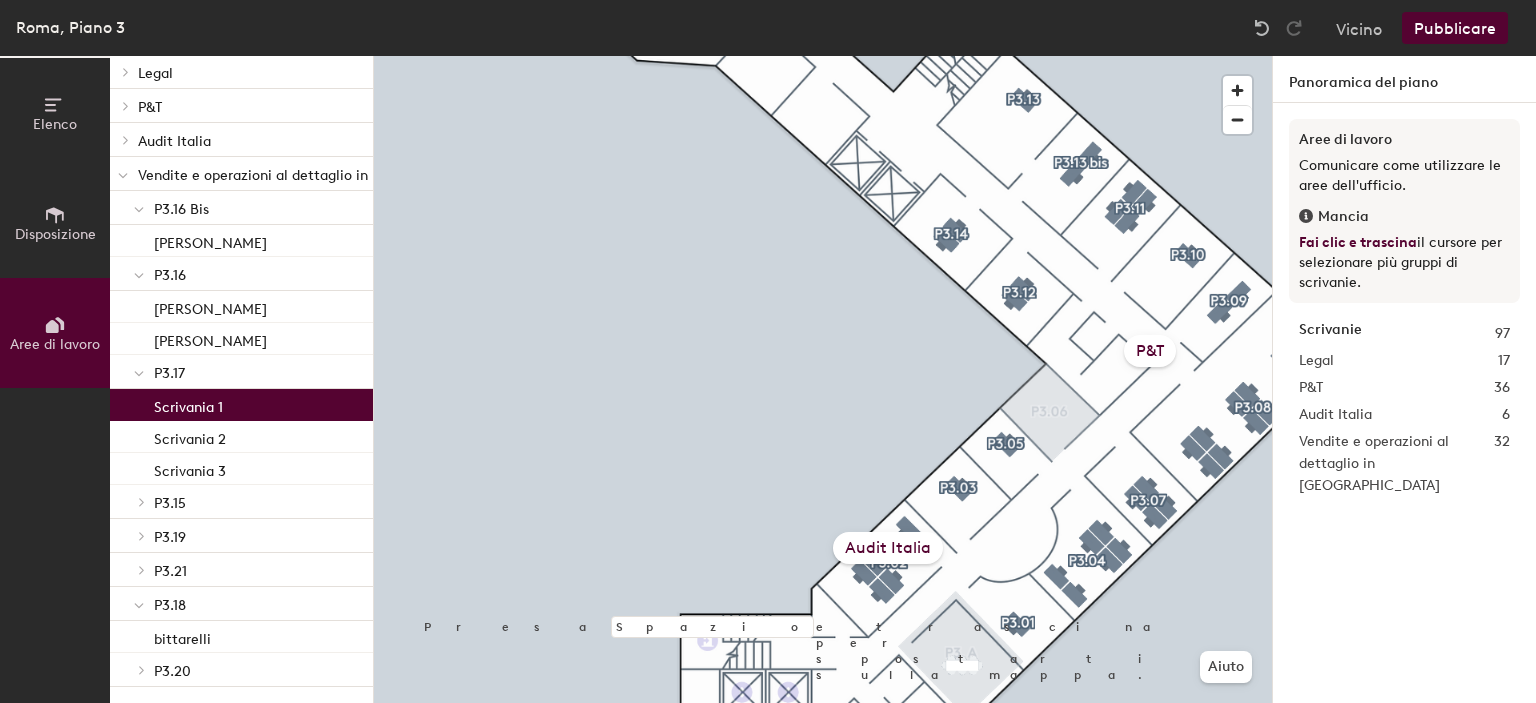 click on "Scrivania 1" 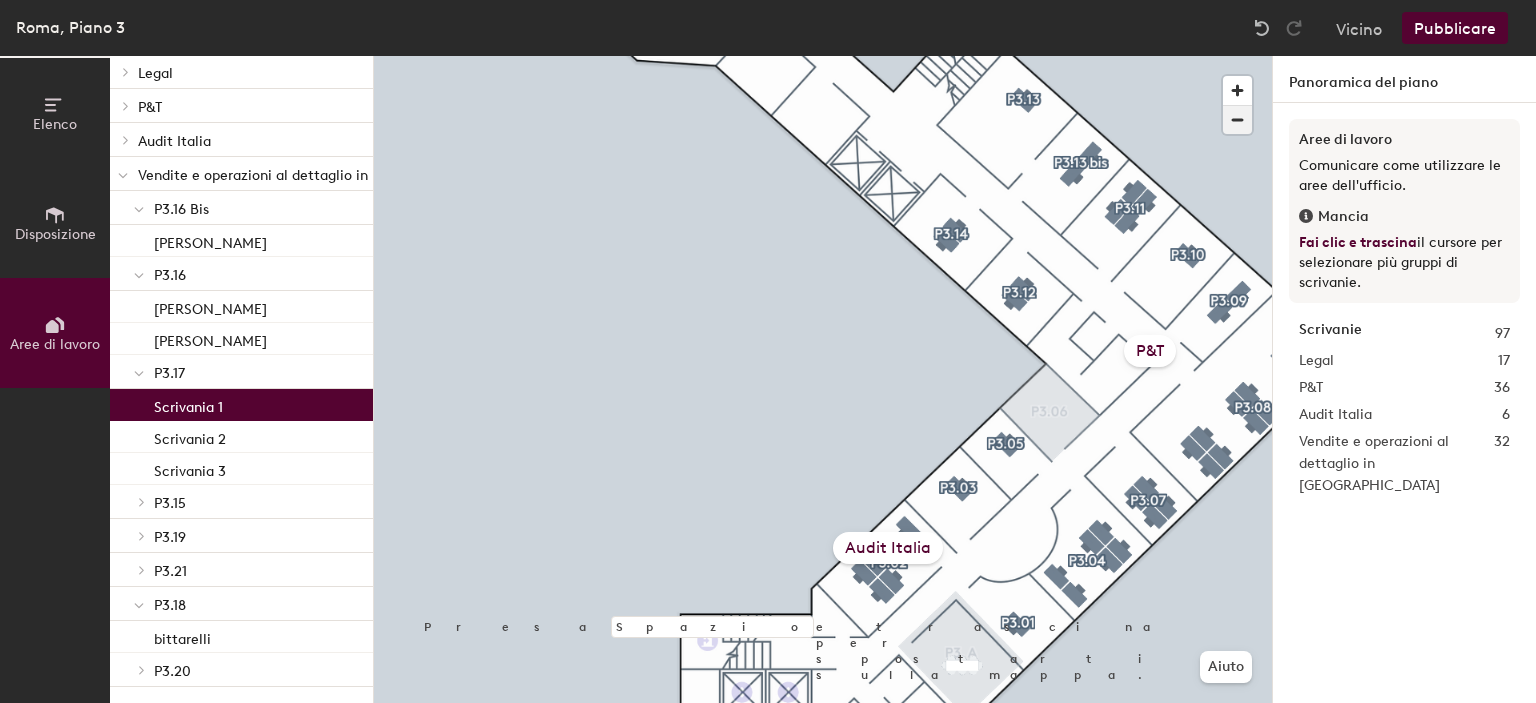 click 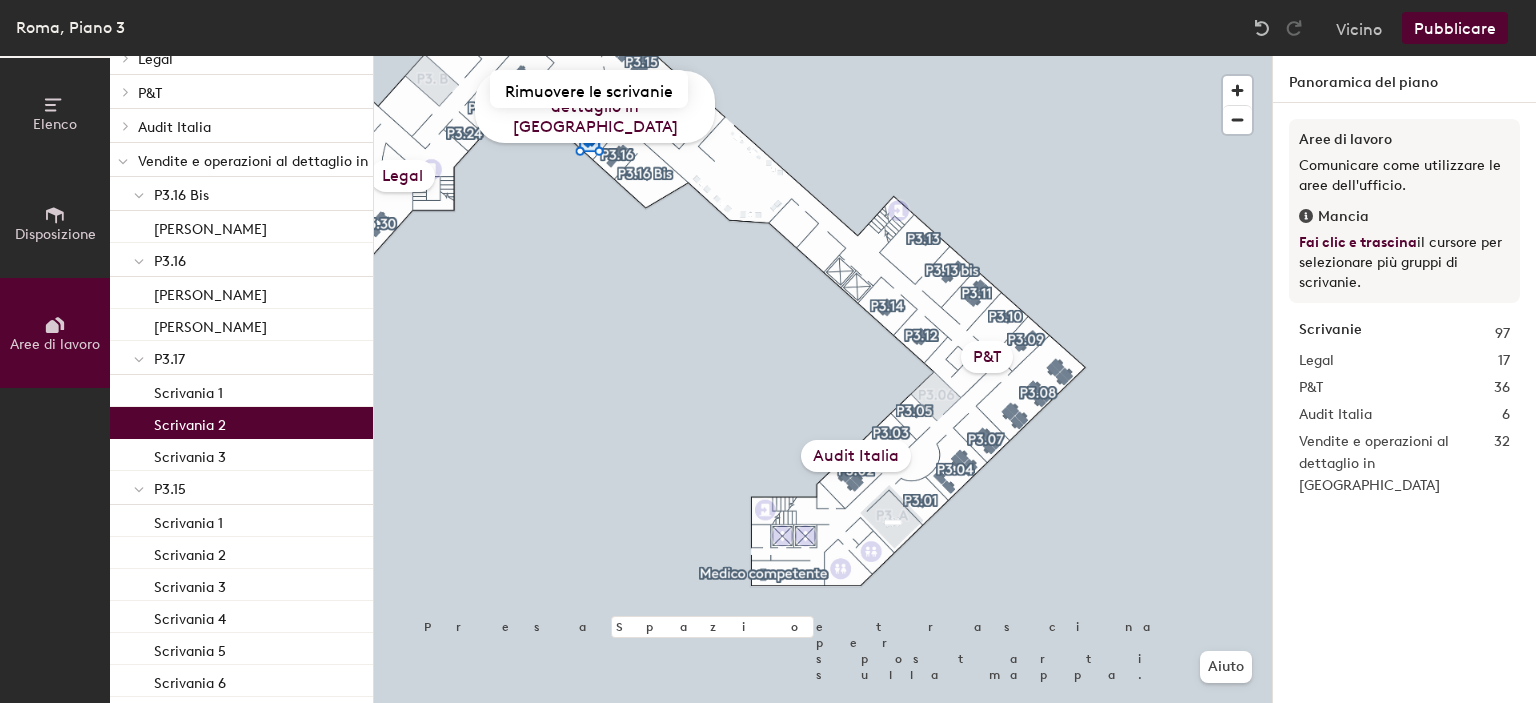drag, startPoint x: 298, startPoint y: 419, endPoint x: 1494, endPoint y: 83, distance: 1242.3011 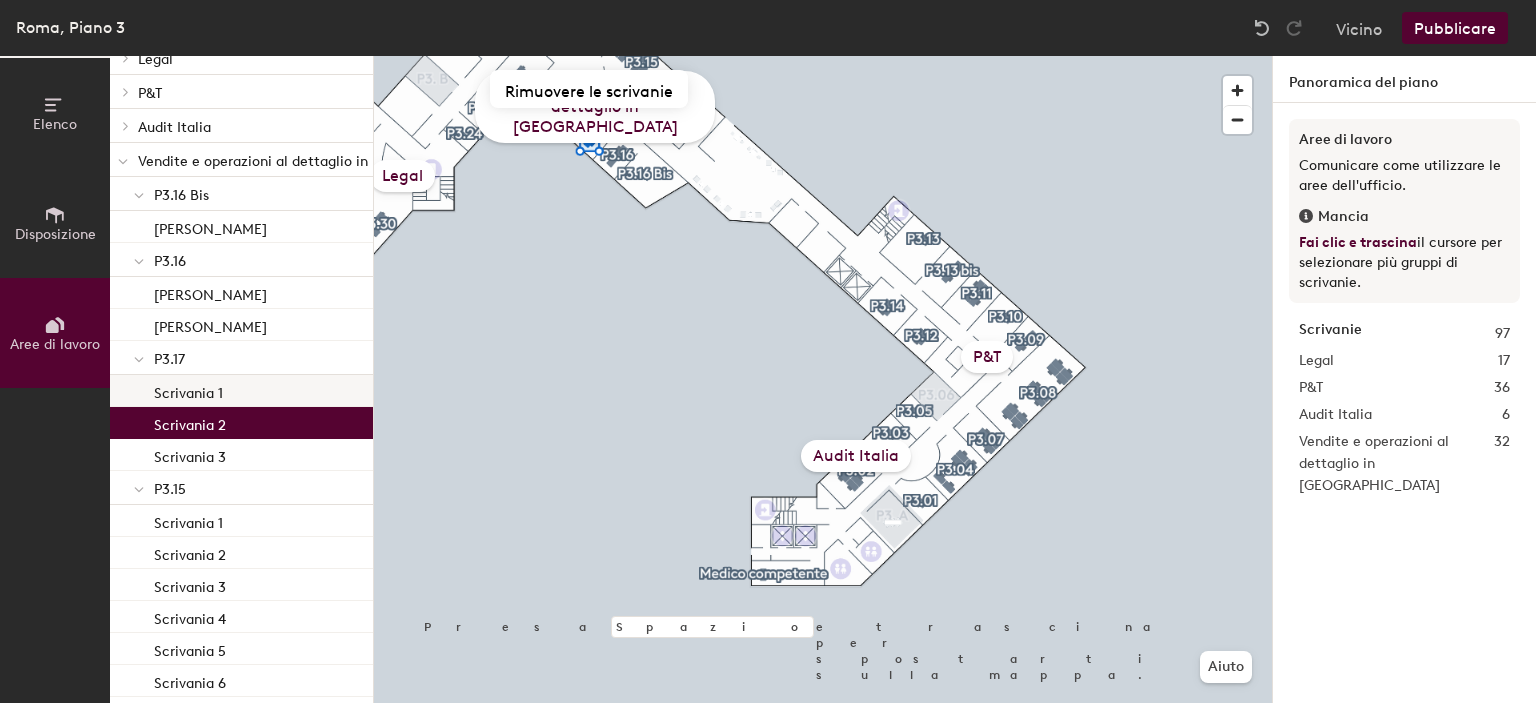 click on "Scrivania 1" 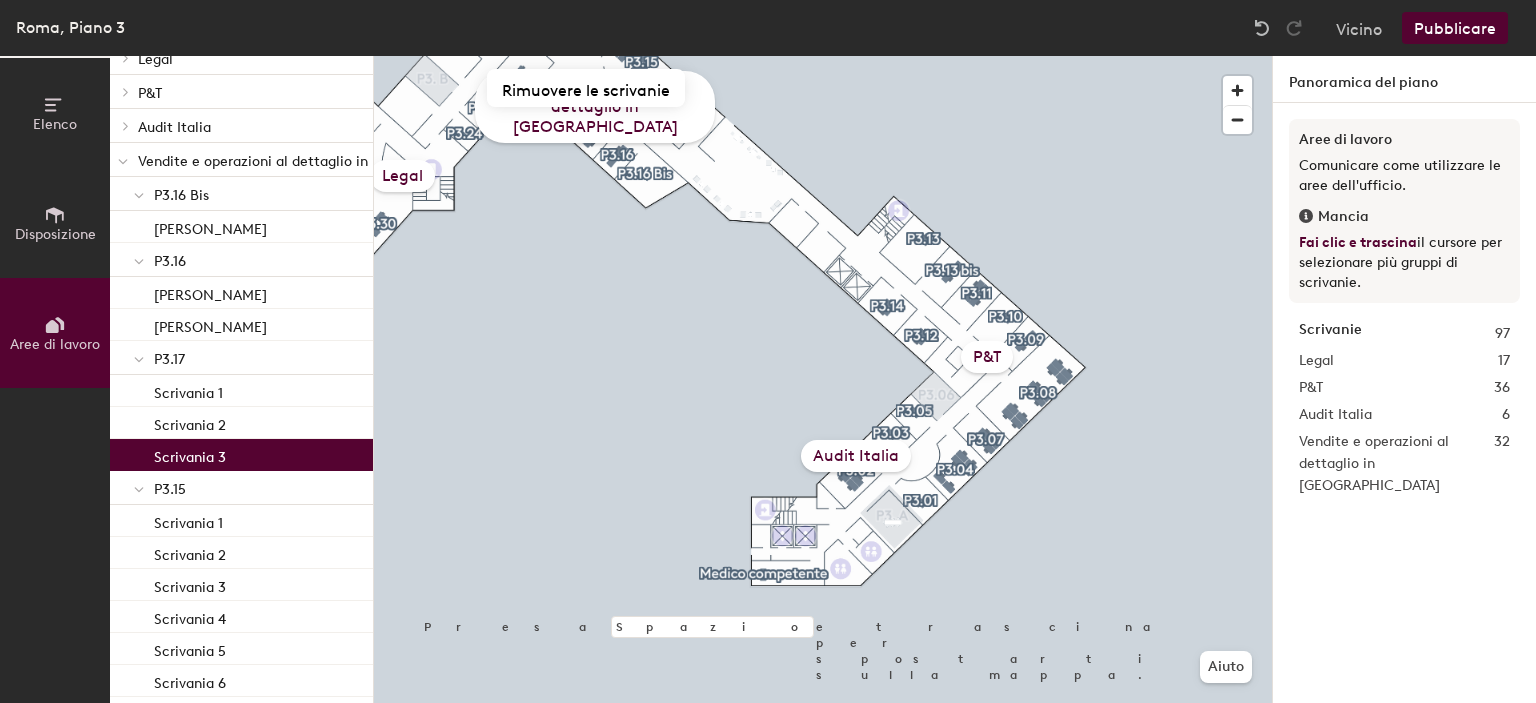 click on "Scrivania 3" 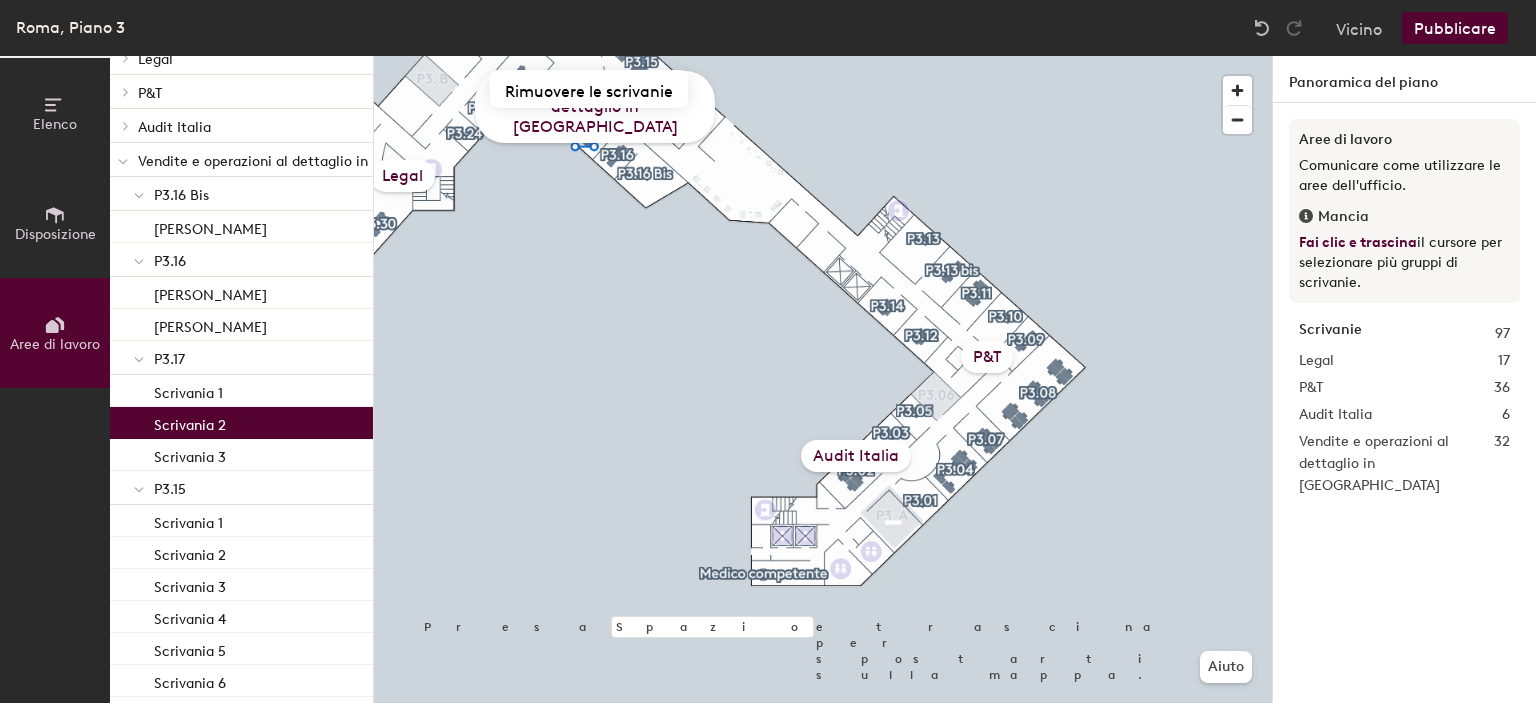 click on "Scrivania 2" 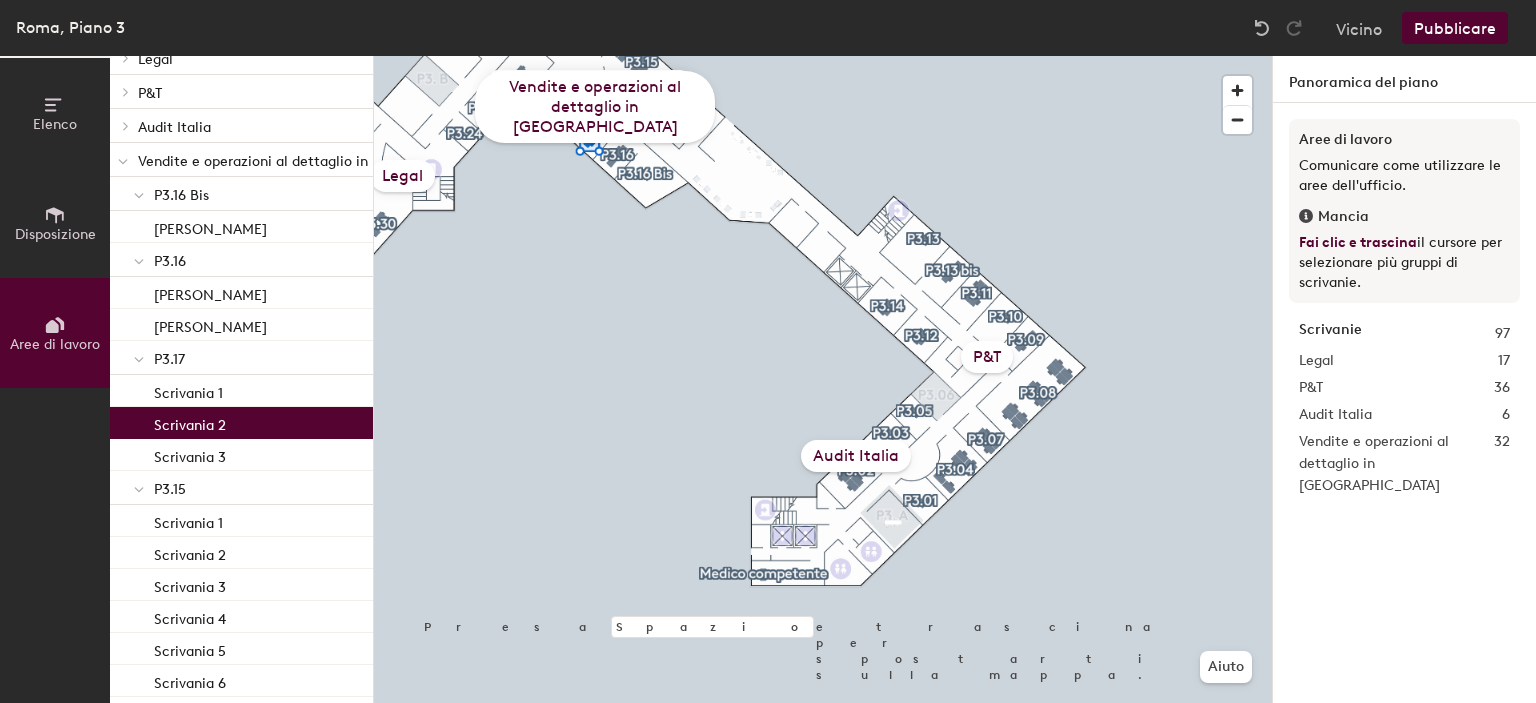 click on "Scrivania 2" 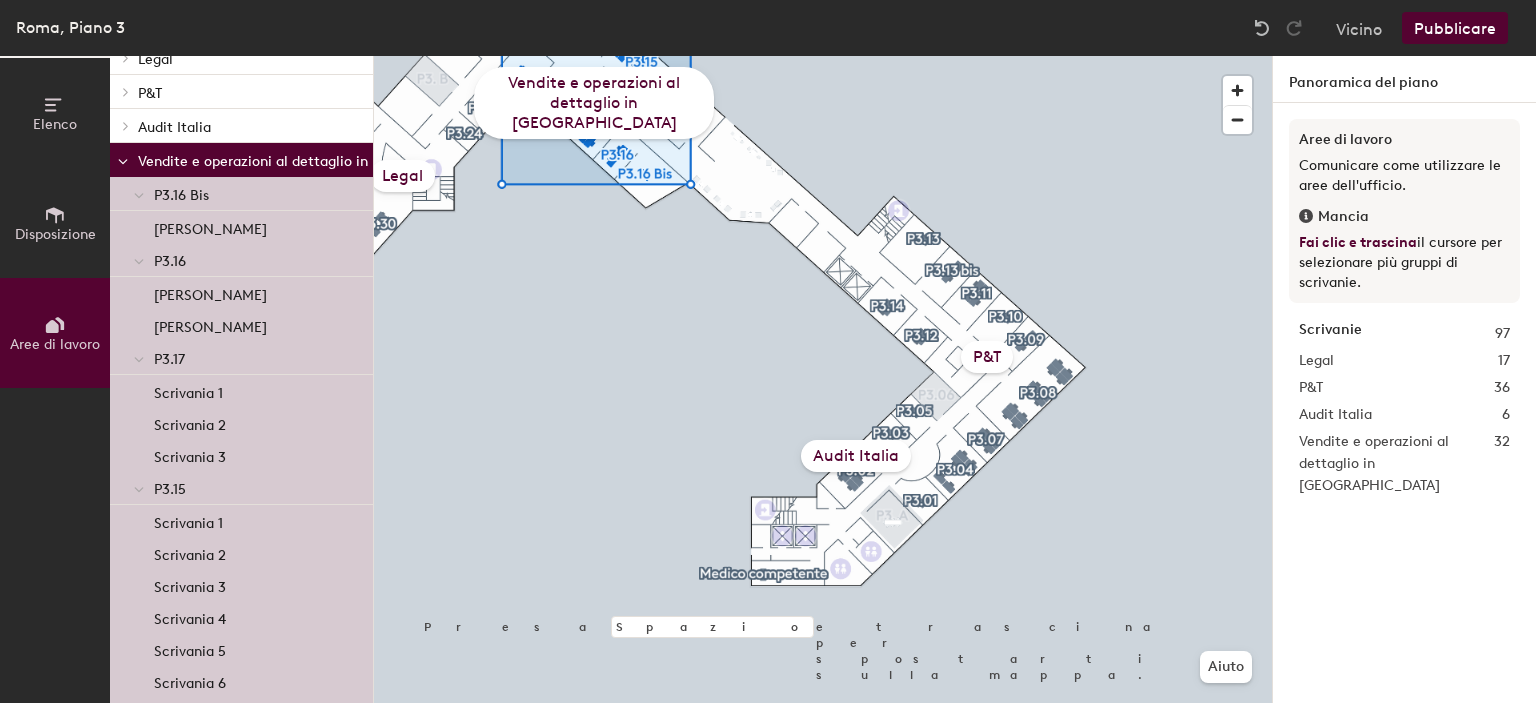click on "Scrivania 2" 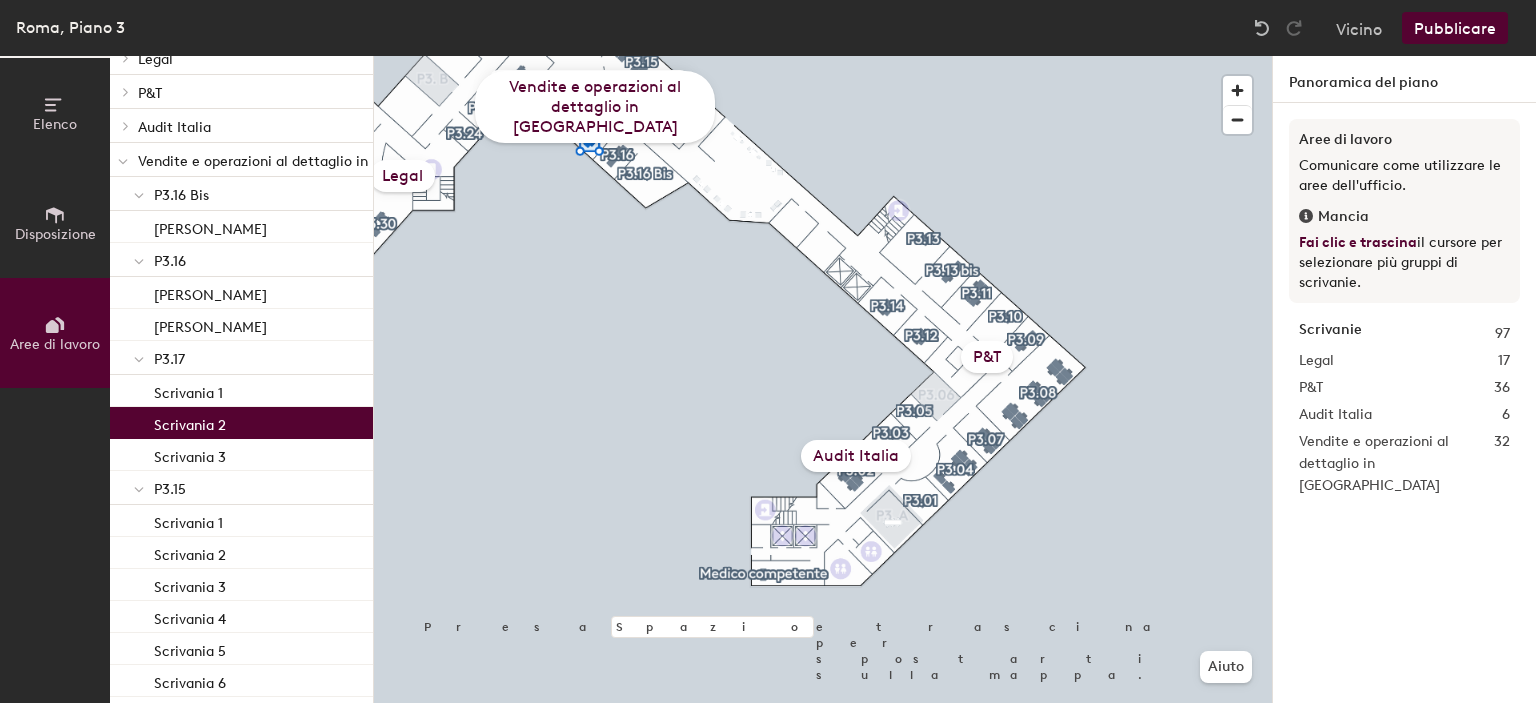 click 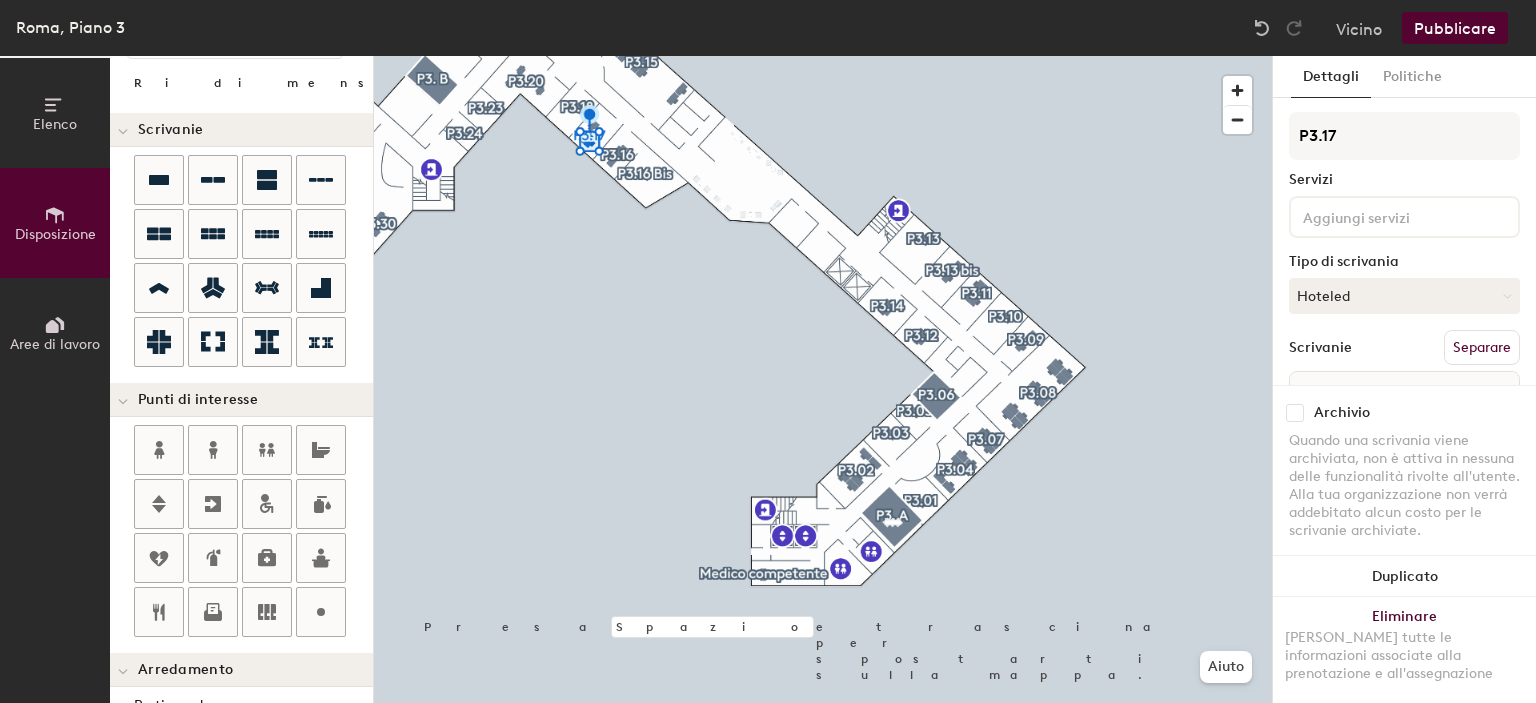 click 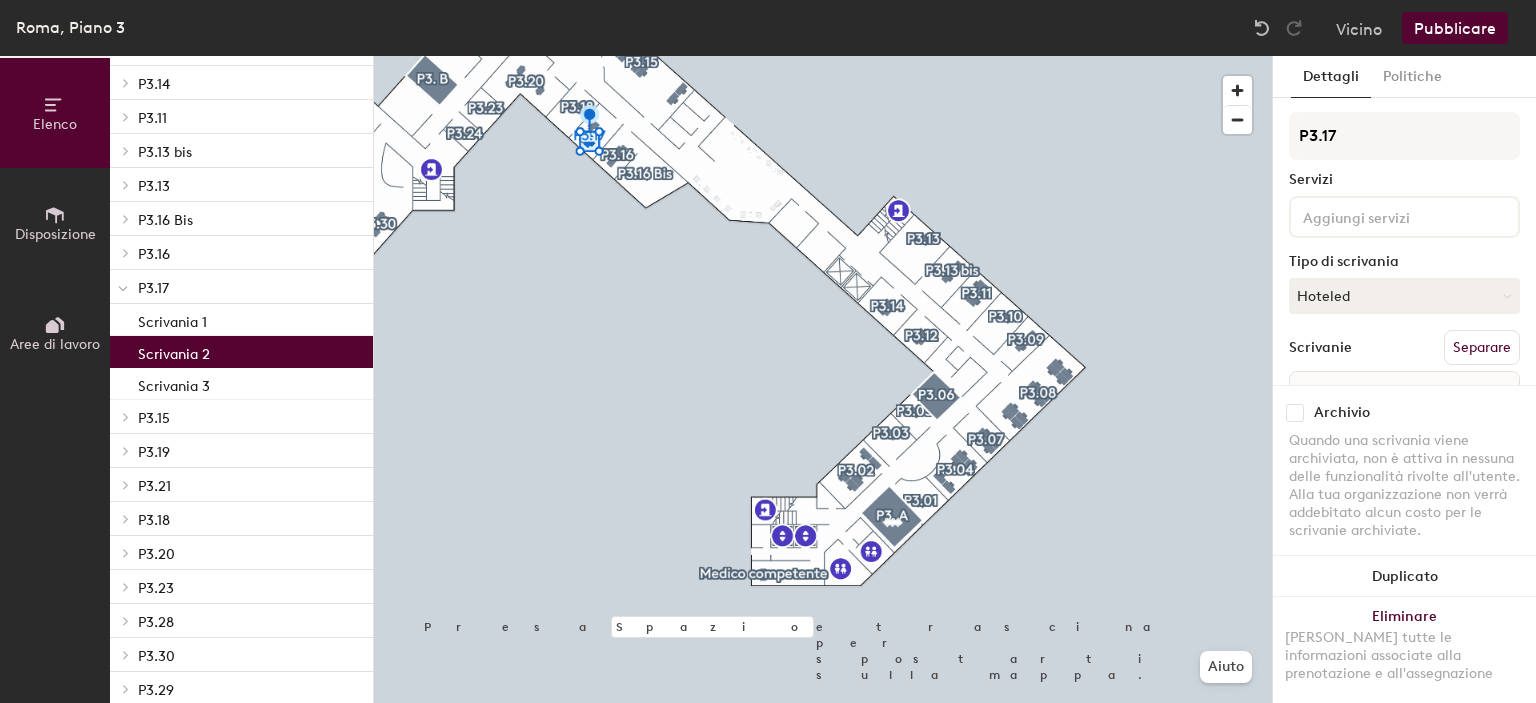 scroll, scrollTop: 482, scrollLeft: 0, axis: vertical 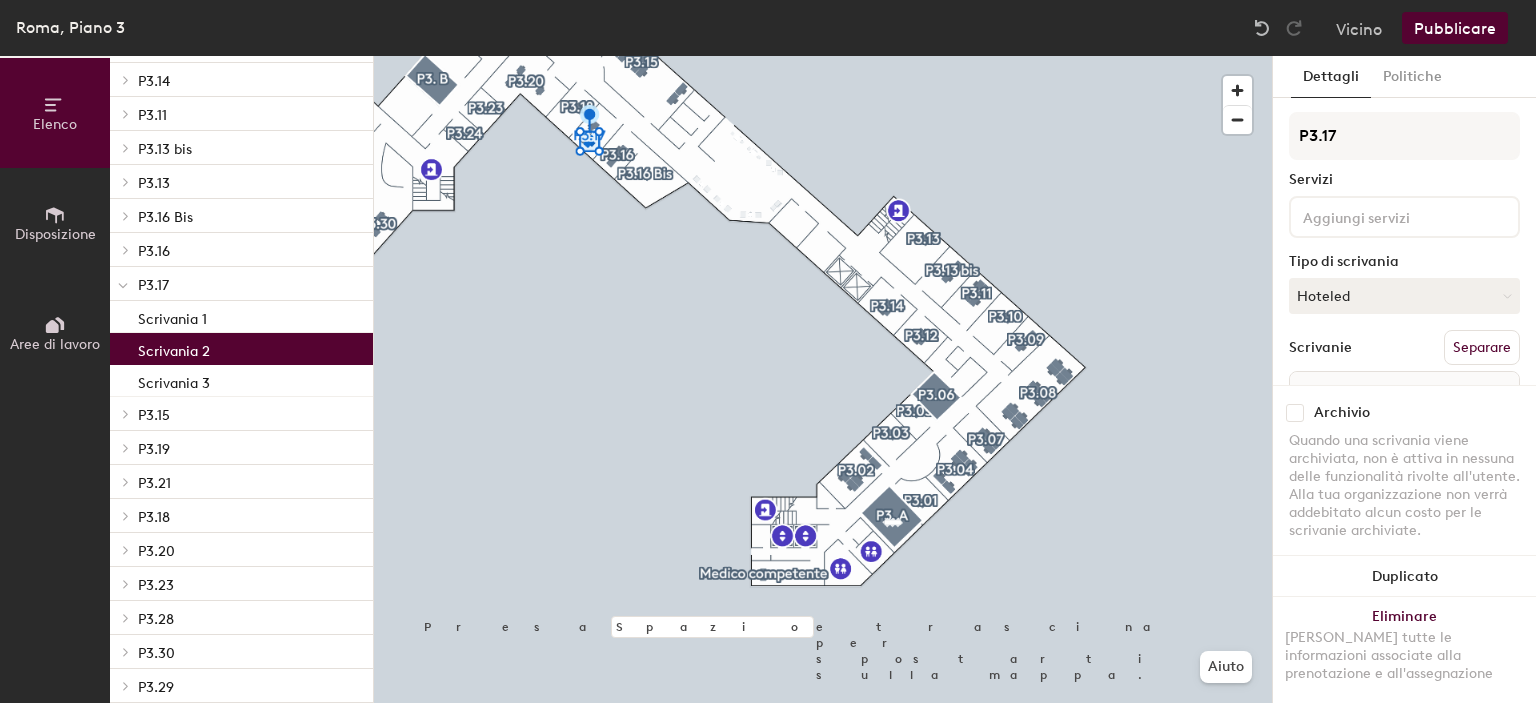 click on "Scrivania 2" 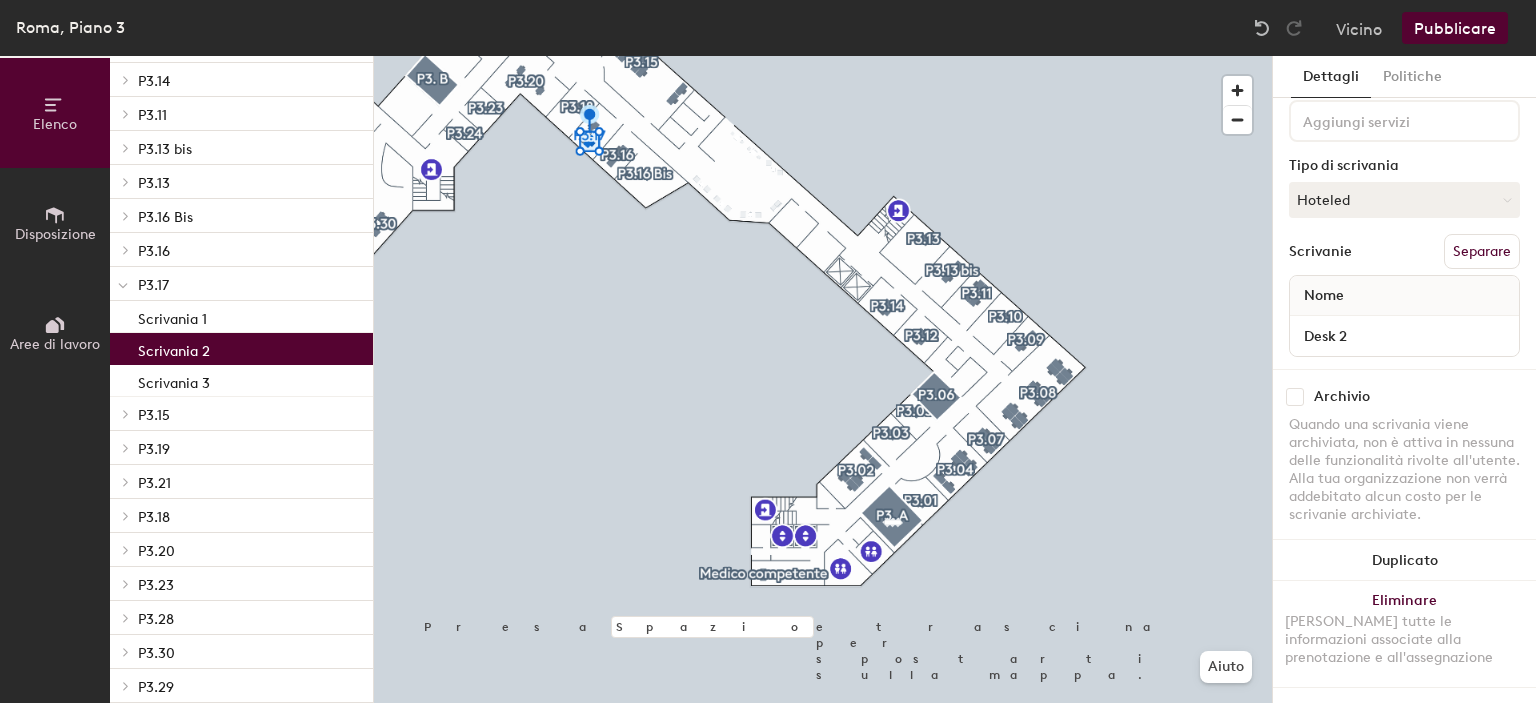 scroll, scrollTop: 0, scrollLeft: 0, axis: both 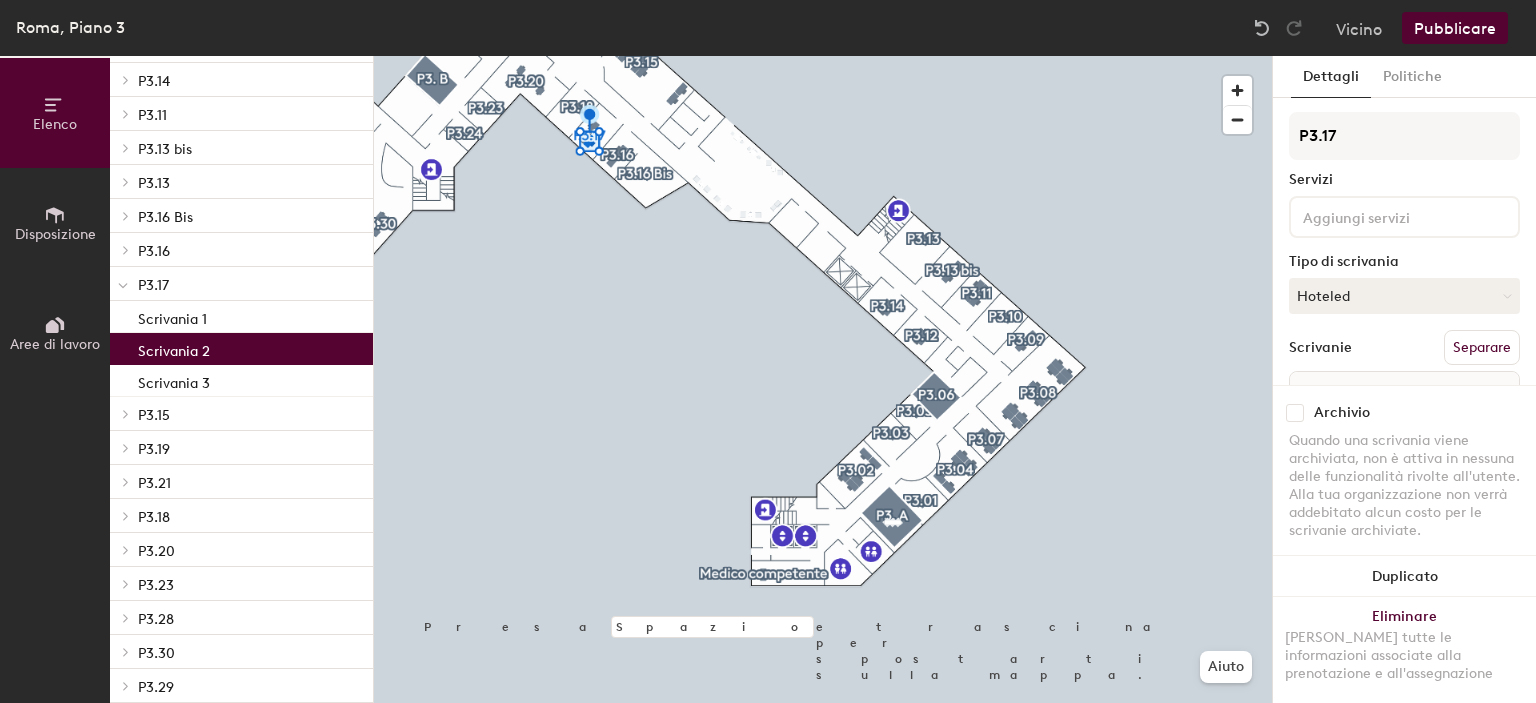 click 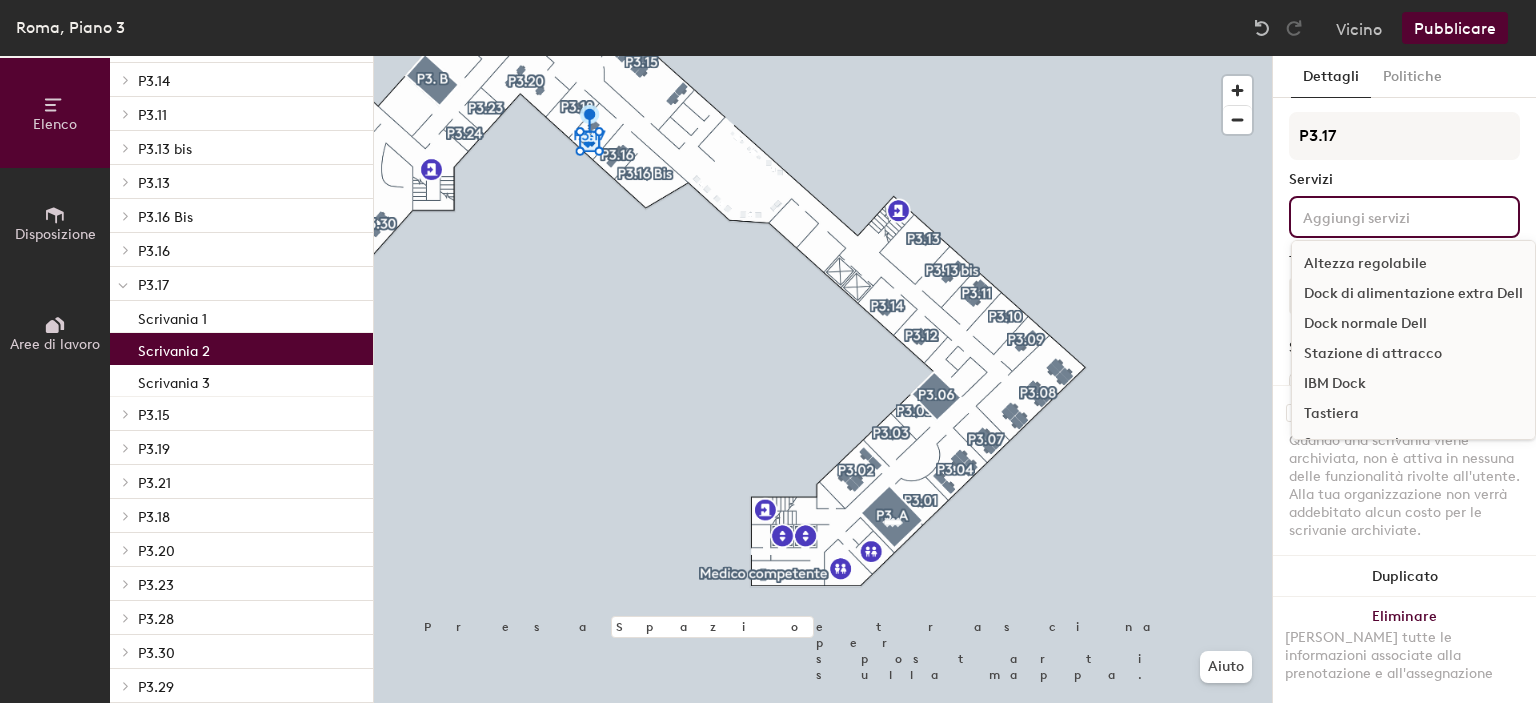 click on "P3.17 Servizi Altezza regolabile Dock di alimentazione extra Dell Dock normale Dell Stazione di attracco IBM Dock Tastiera Supporto per laptop Apparecchiature di prova MFG Monitor Monitor 24" Monitor 27" Monitor 27" e dock integrato Telefono Secondo monitor Tipo di scrivania Hoteled Scrivanie Separare Nome Desk 2" 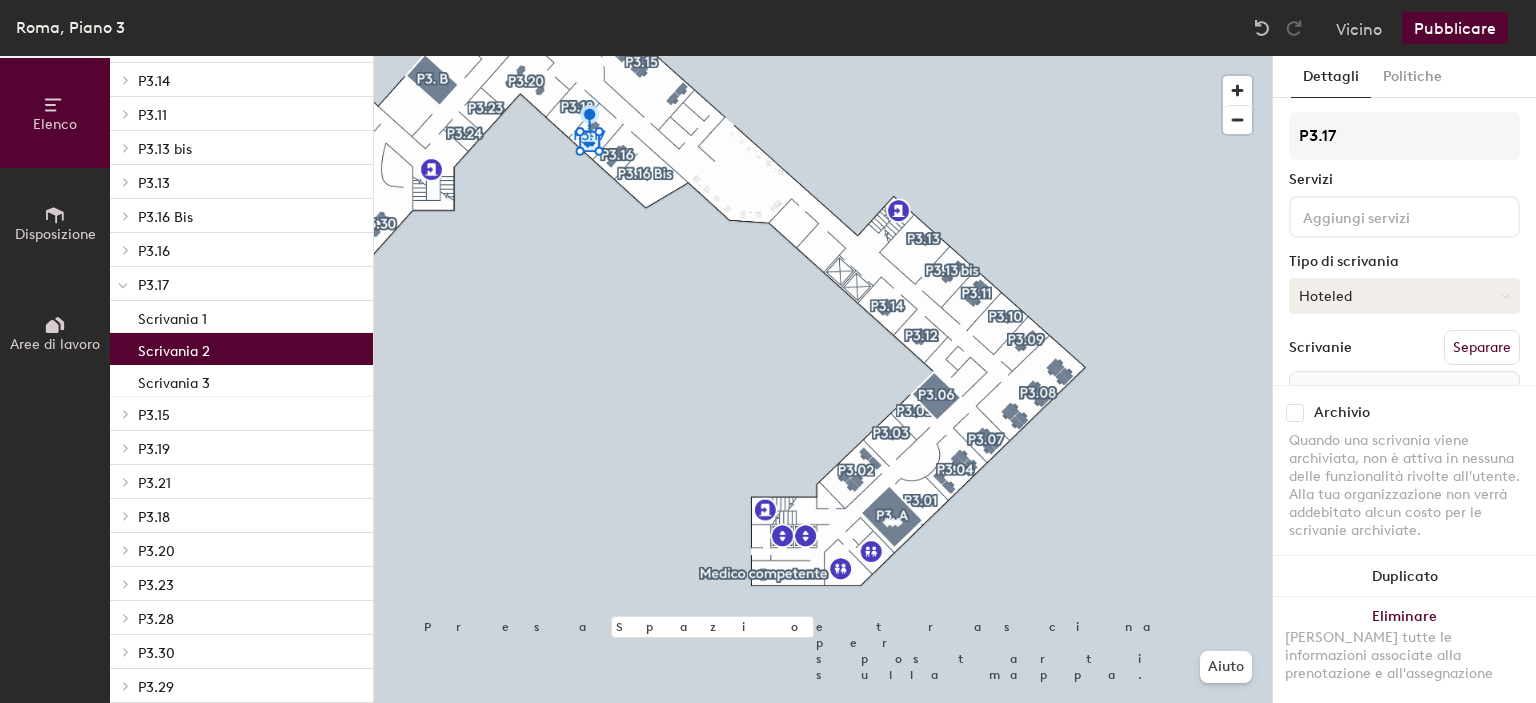click on "Hoteled" 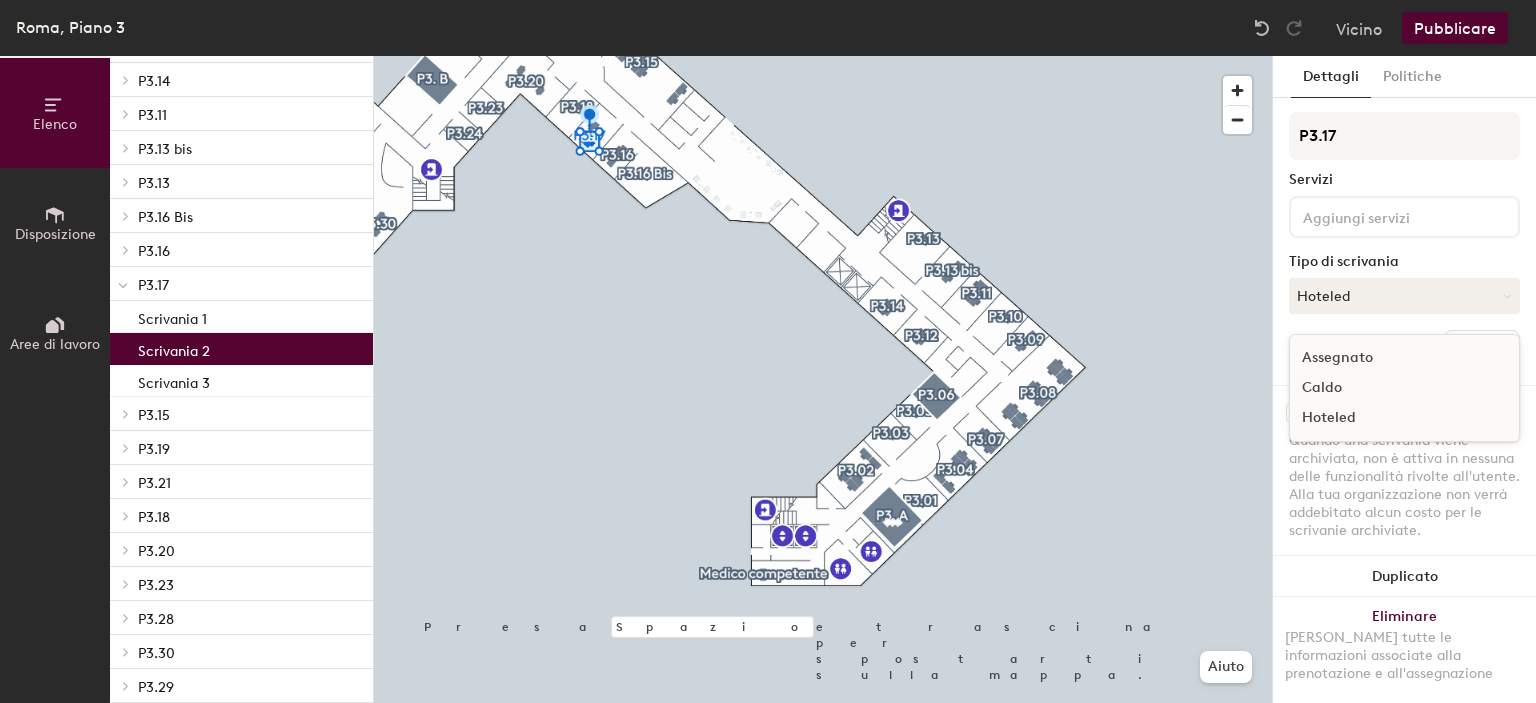 click on "Assegnato" 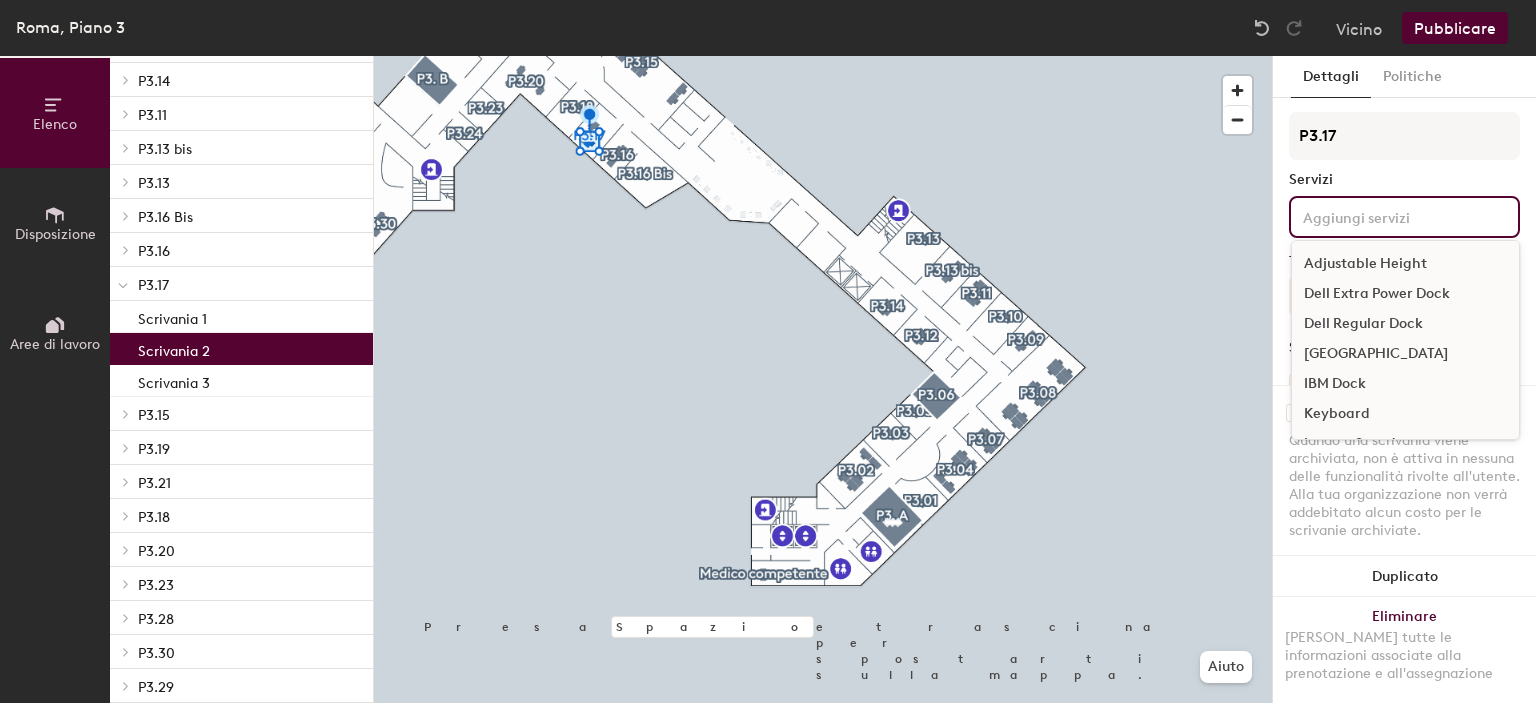 click 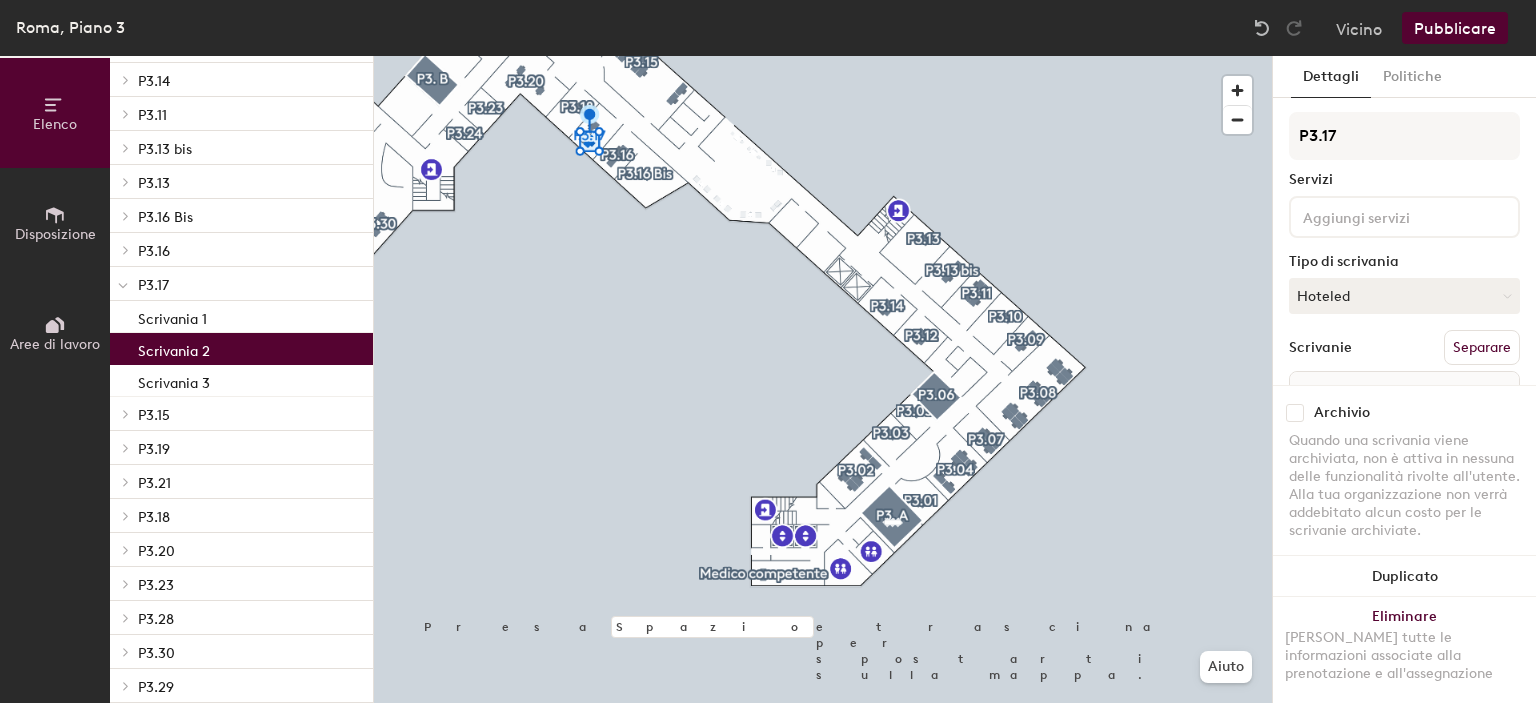 click on "Servizi" 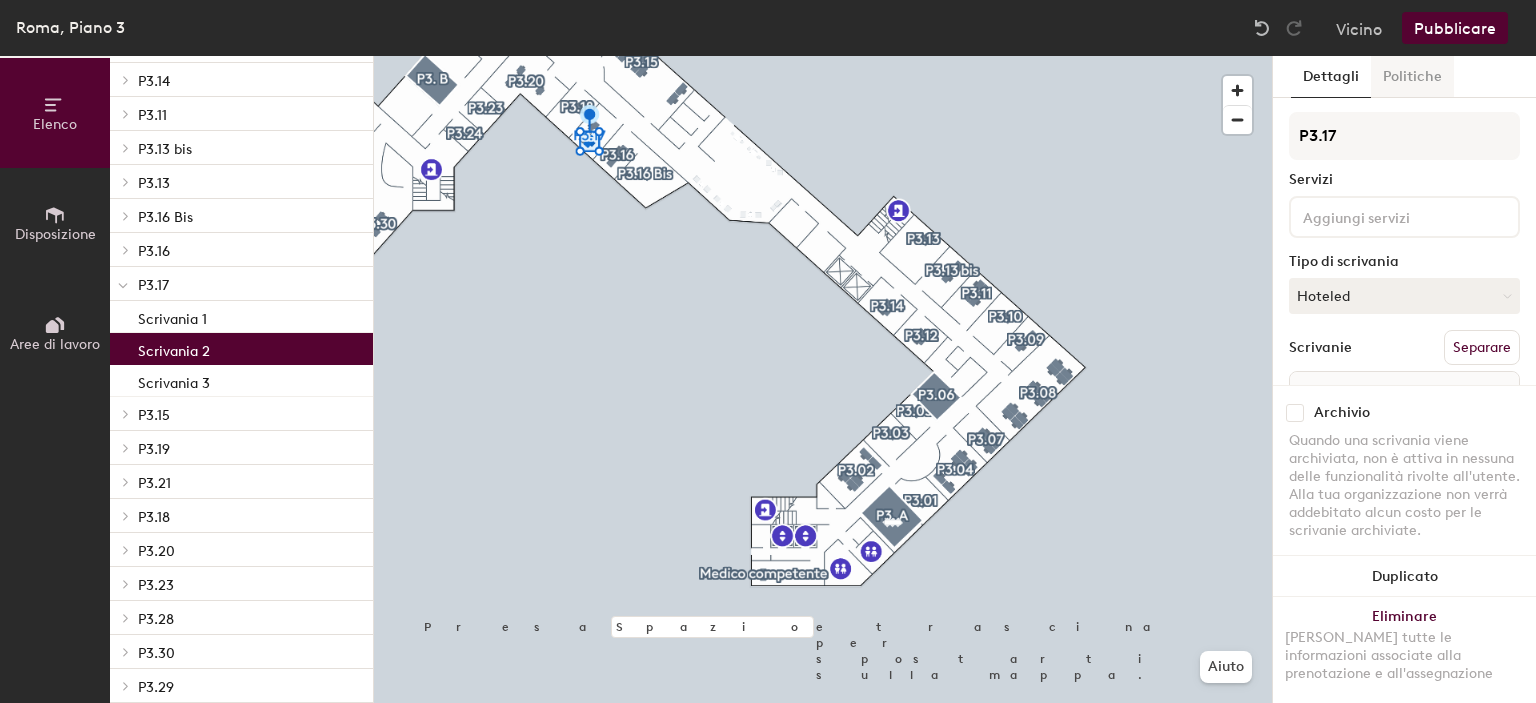 click on "Politiche" 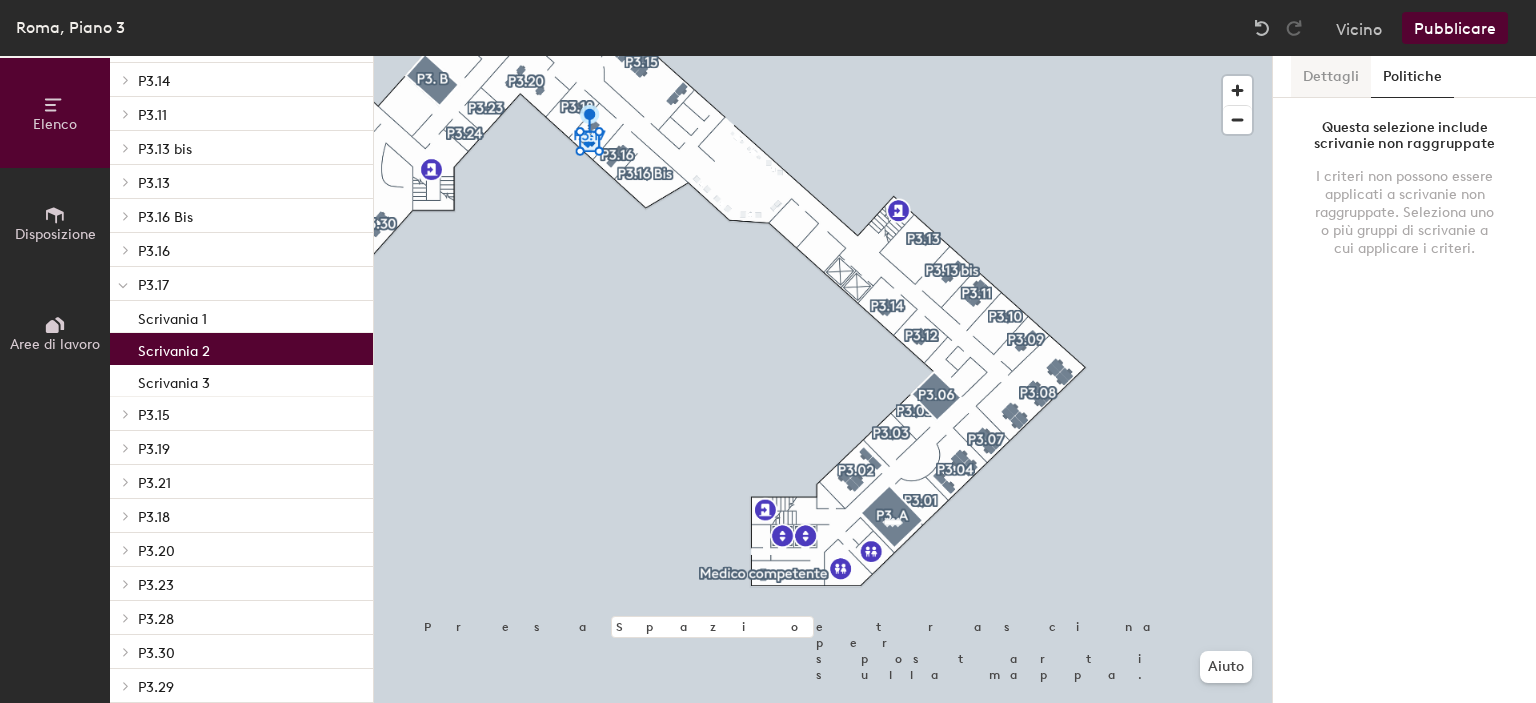 click on "Dettagli" 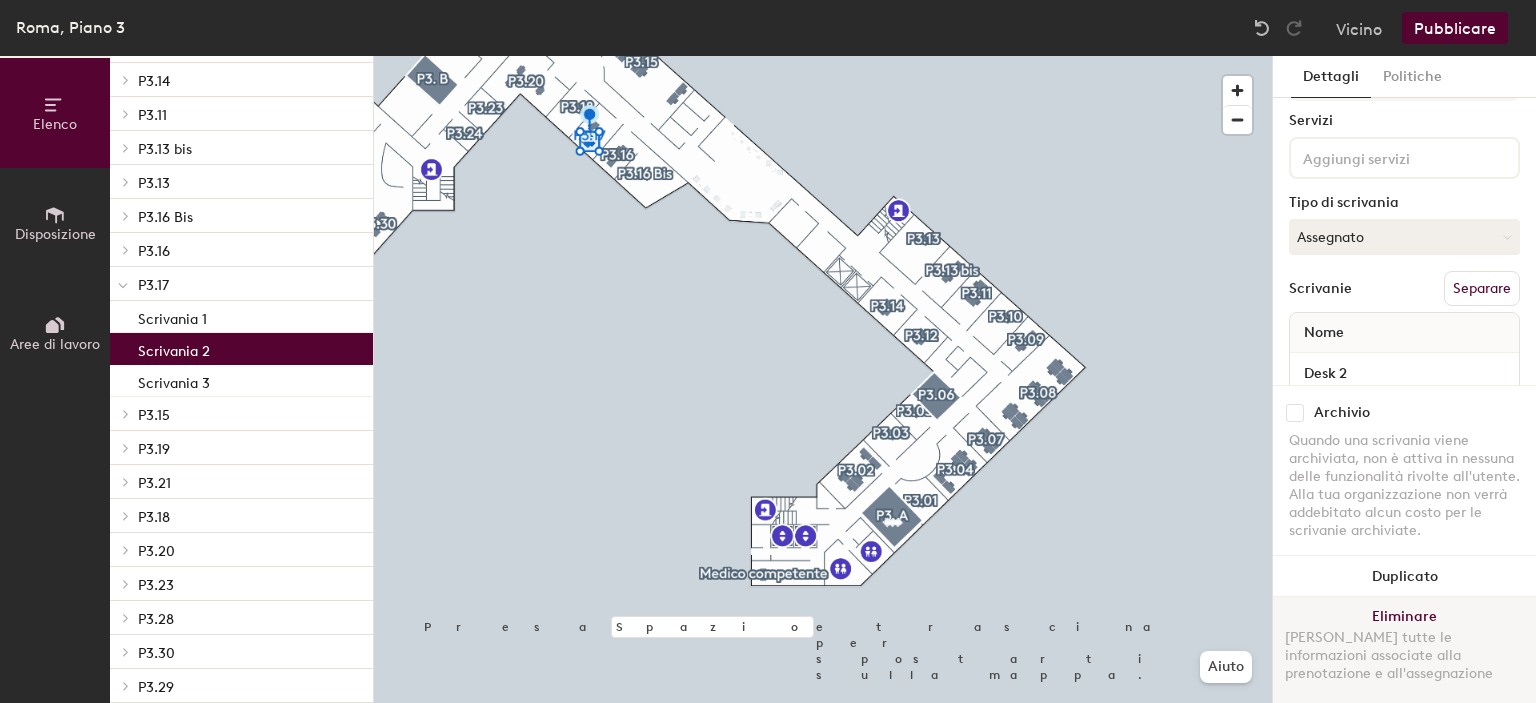 scroll, scrollTop: 114, scrollLeft: 0, axis: vertical 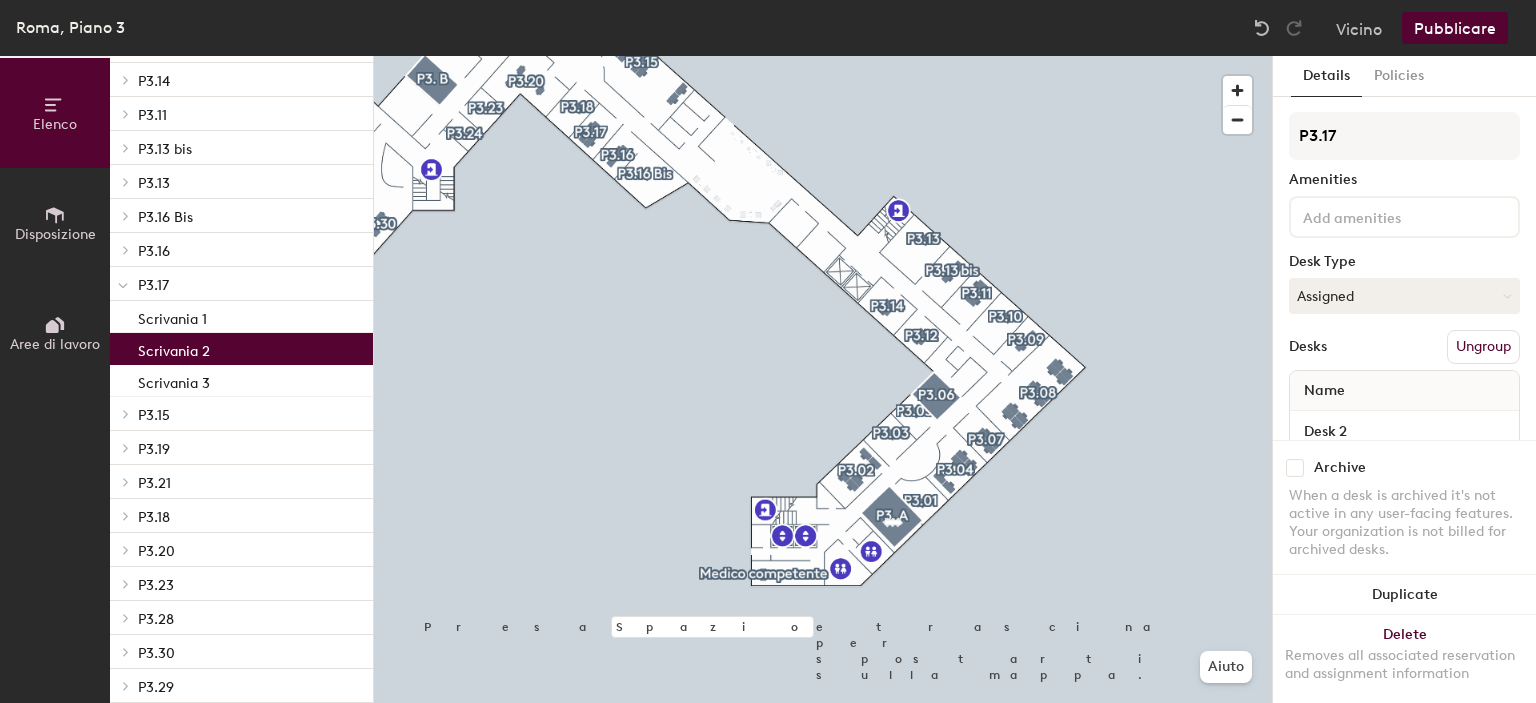 click on "Scrivania 2" 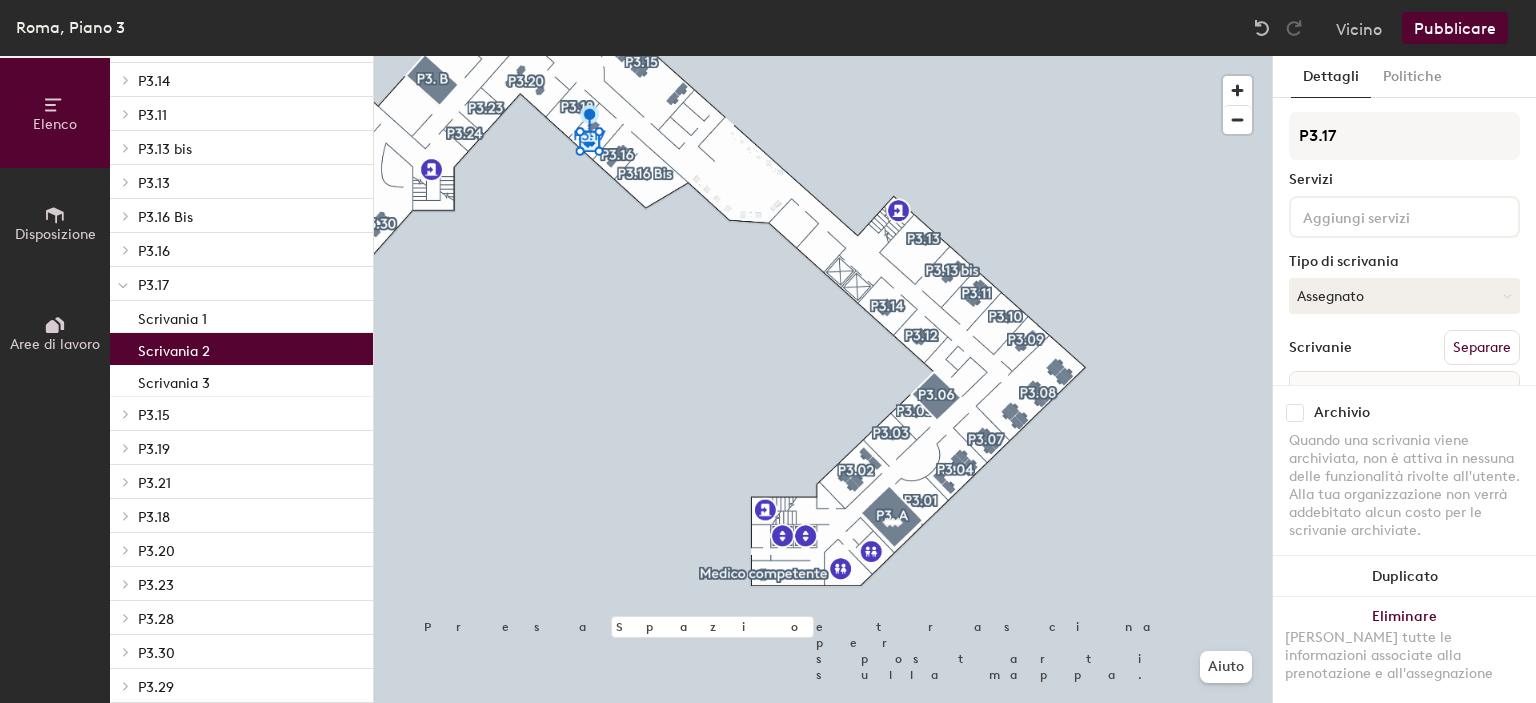 click 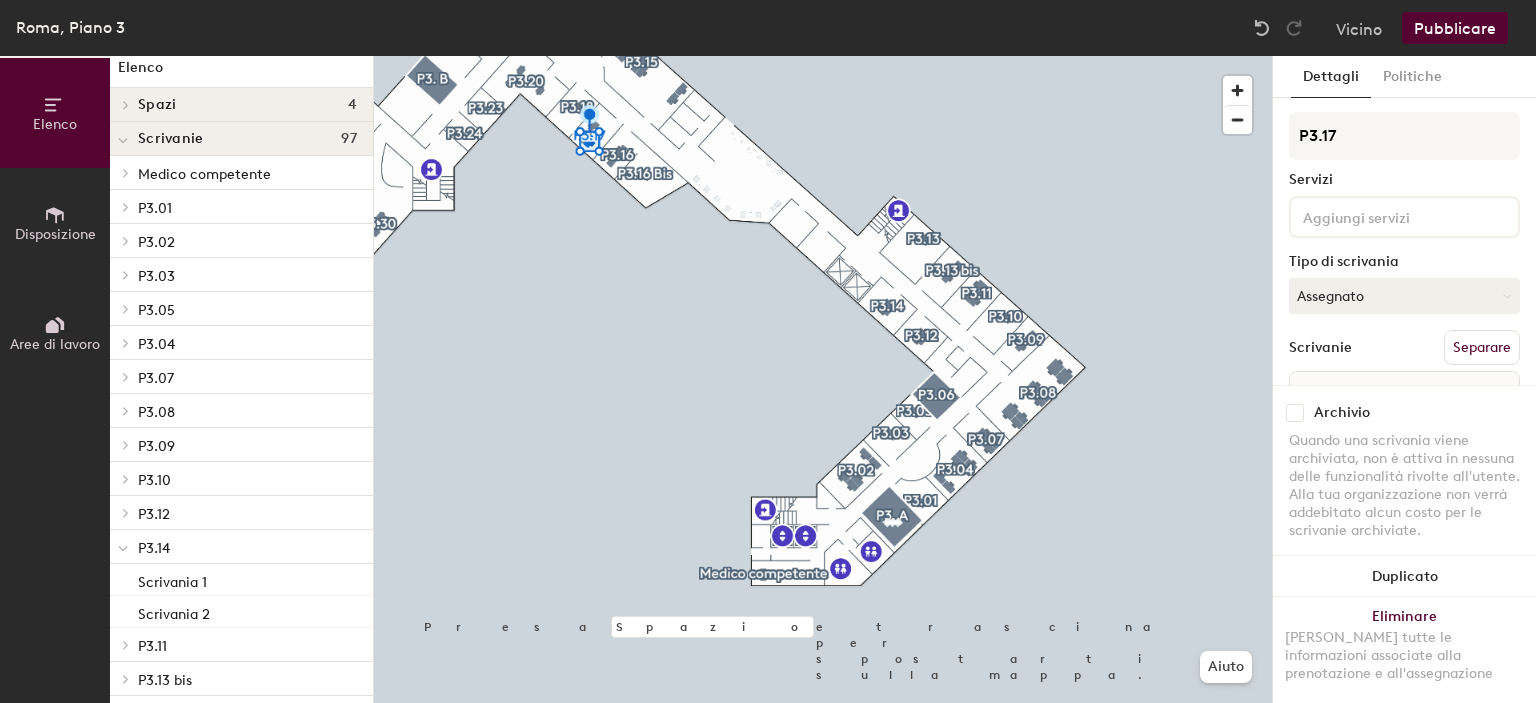 scroll, scrollTop: 0, scrollLeft: 0, axis: both 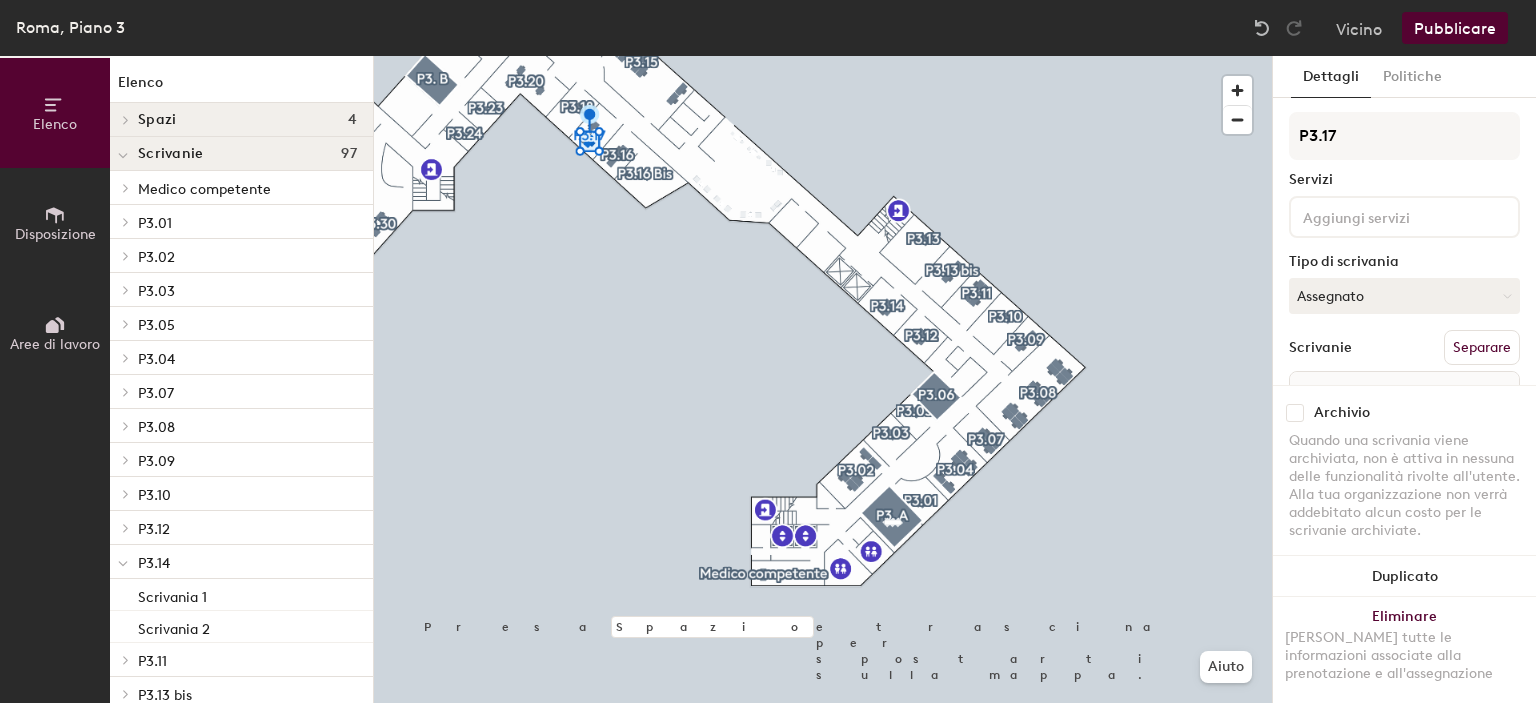 click on "Aree di lavoro" 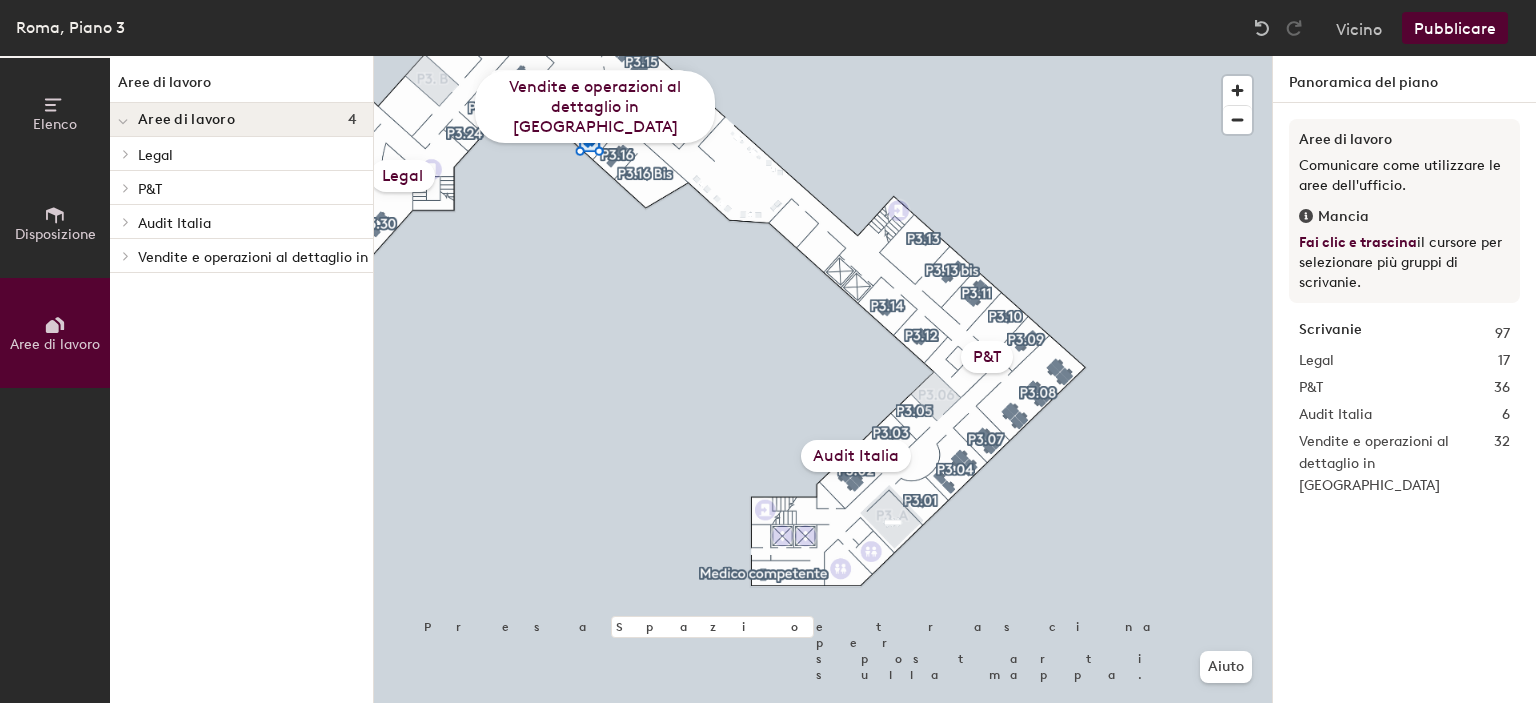 click on "Vendite e operazioni al dettaglio in [GEOGRAPHIC_DATA]" 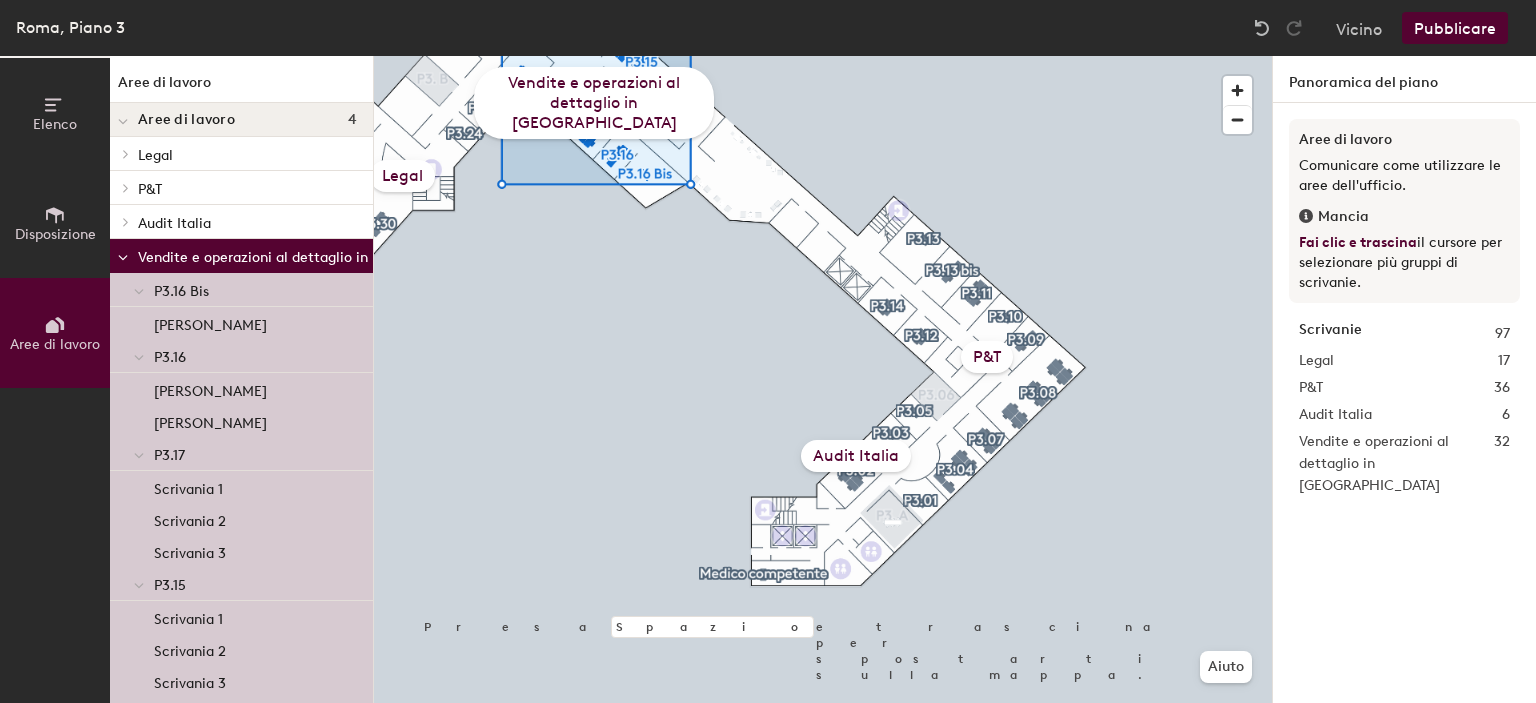 click on "Scrivania 2" 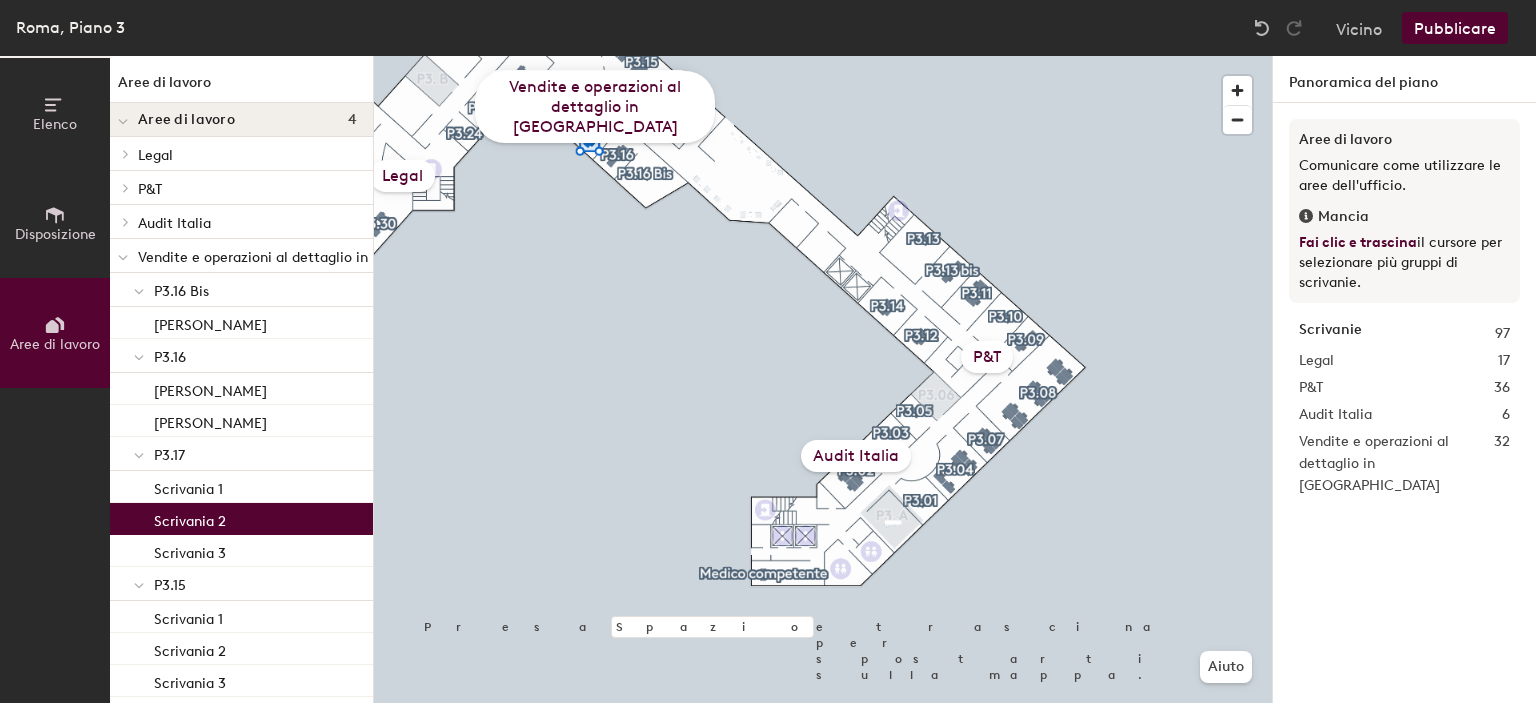 drag, startPoint x: 200, startPoint y: 517, endPoint x: 1472, endPoint y: 83, distance: 1344.0015 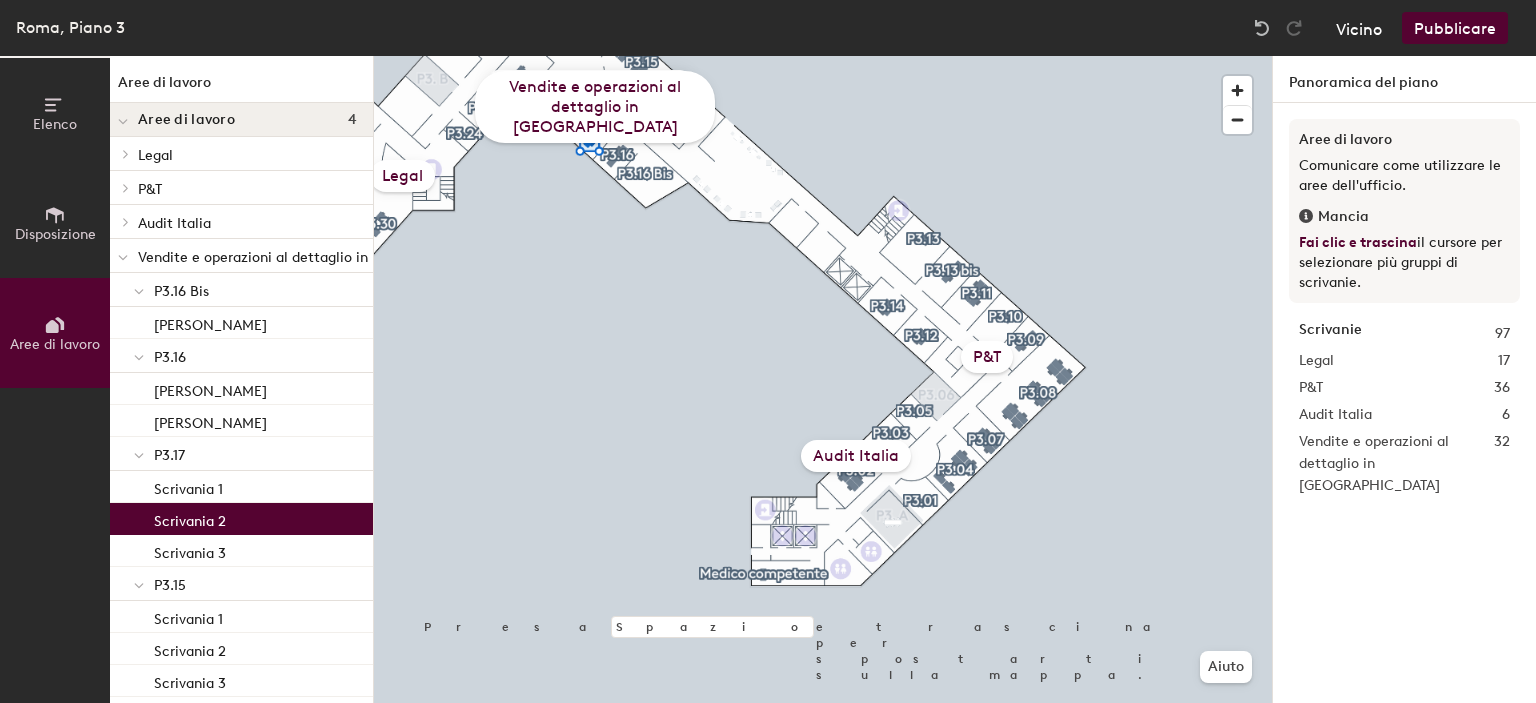 click on "Vicino" 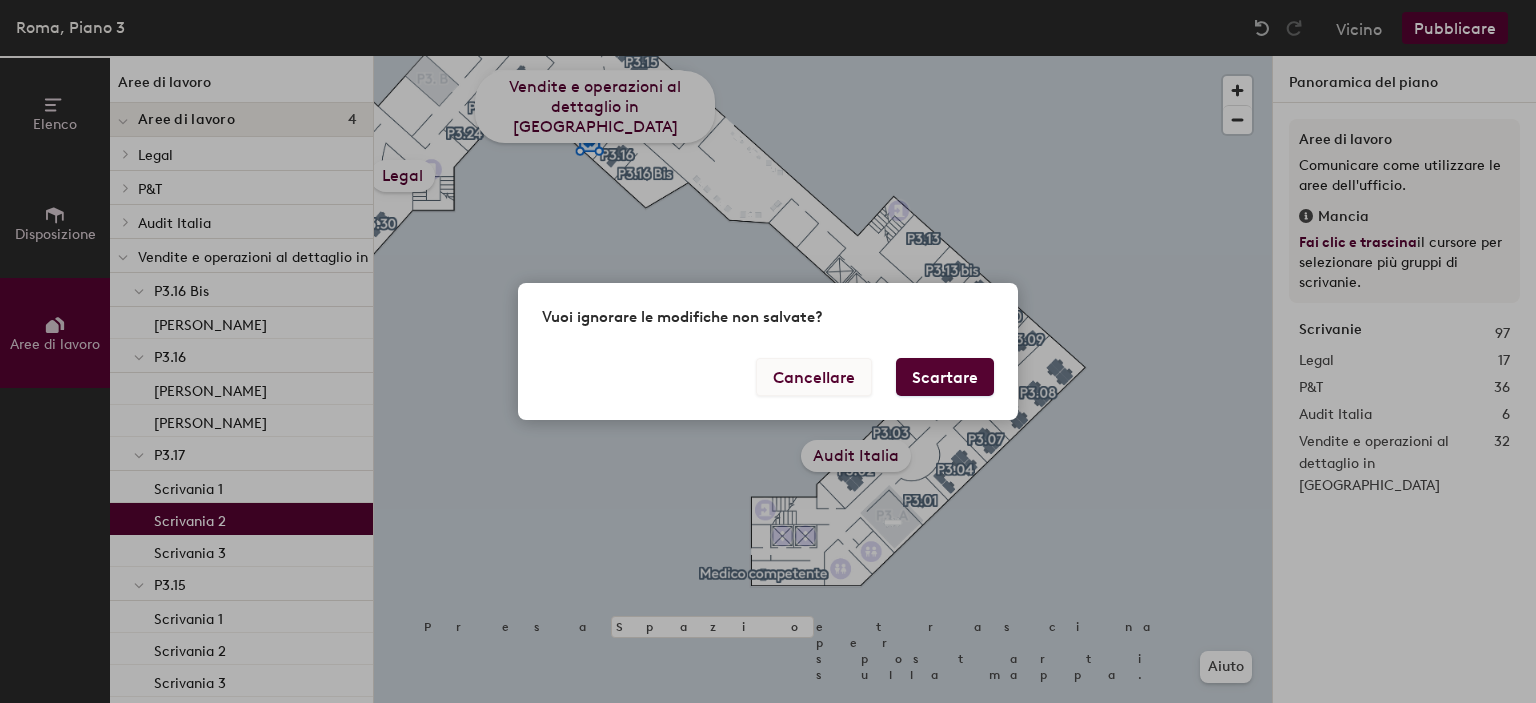 click on "Cancellare" at bounding box center [814, 377] 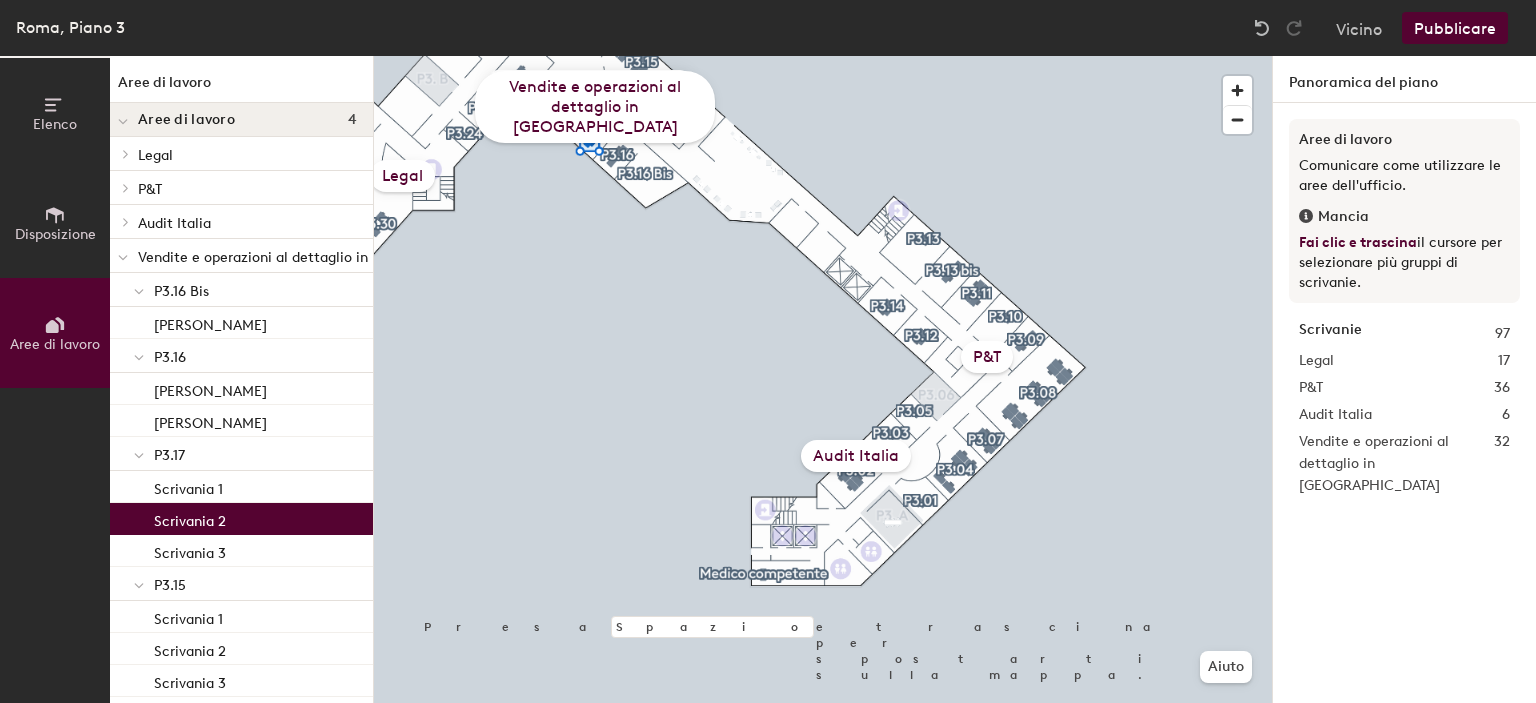drag, startPoint x: 229, startPoint y: 523, endPoint x: 195, endPoint y: 531, distance: 34.928497 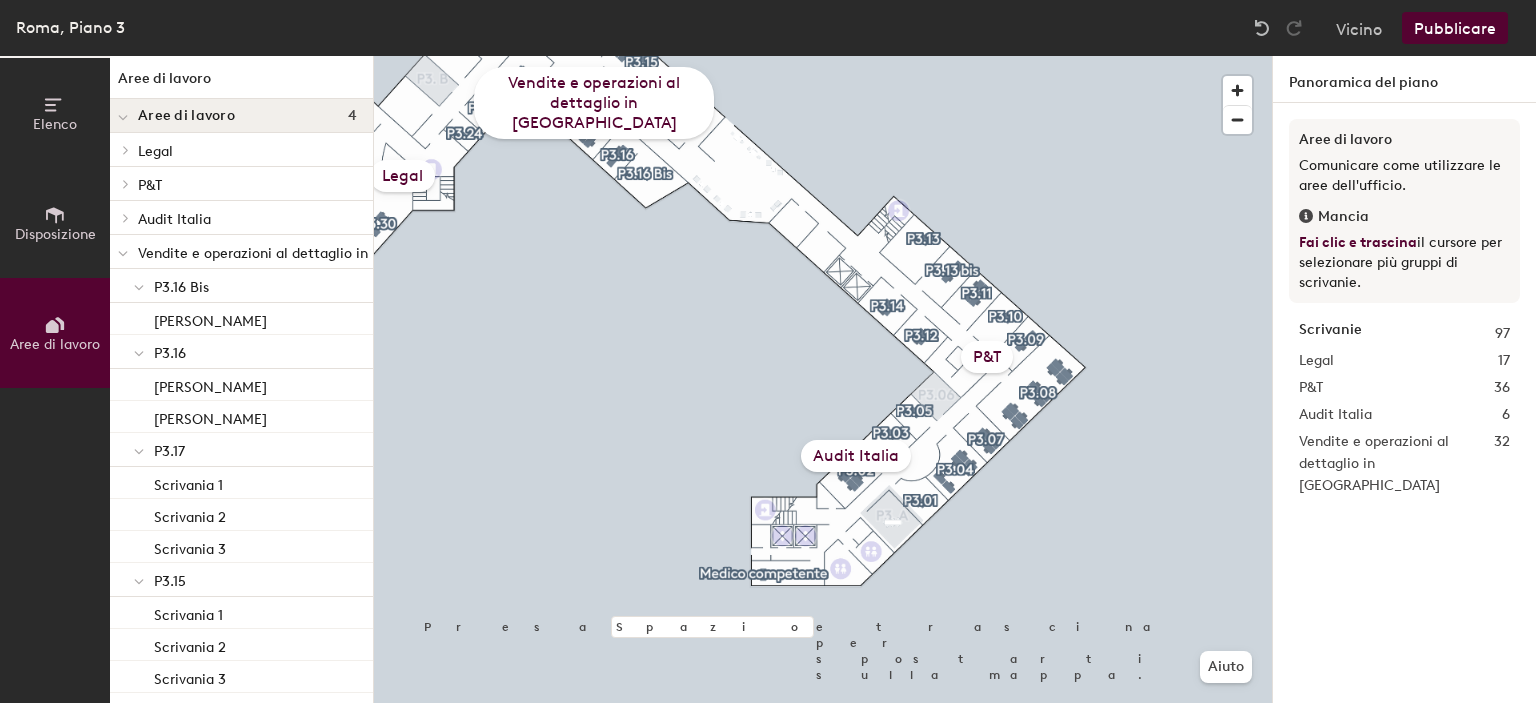 scroll, scrollTop: 0, scrollLeft: 0, axis: both 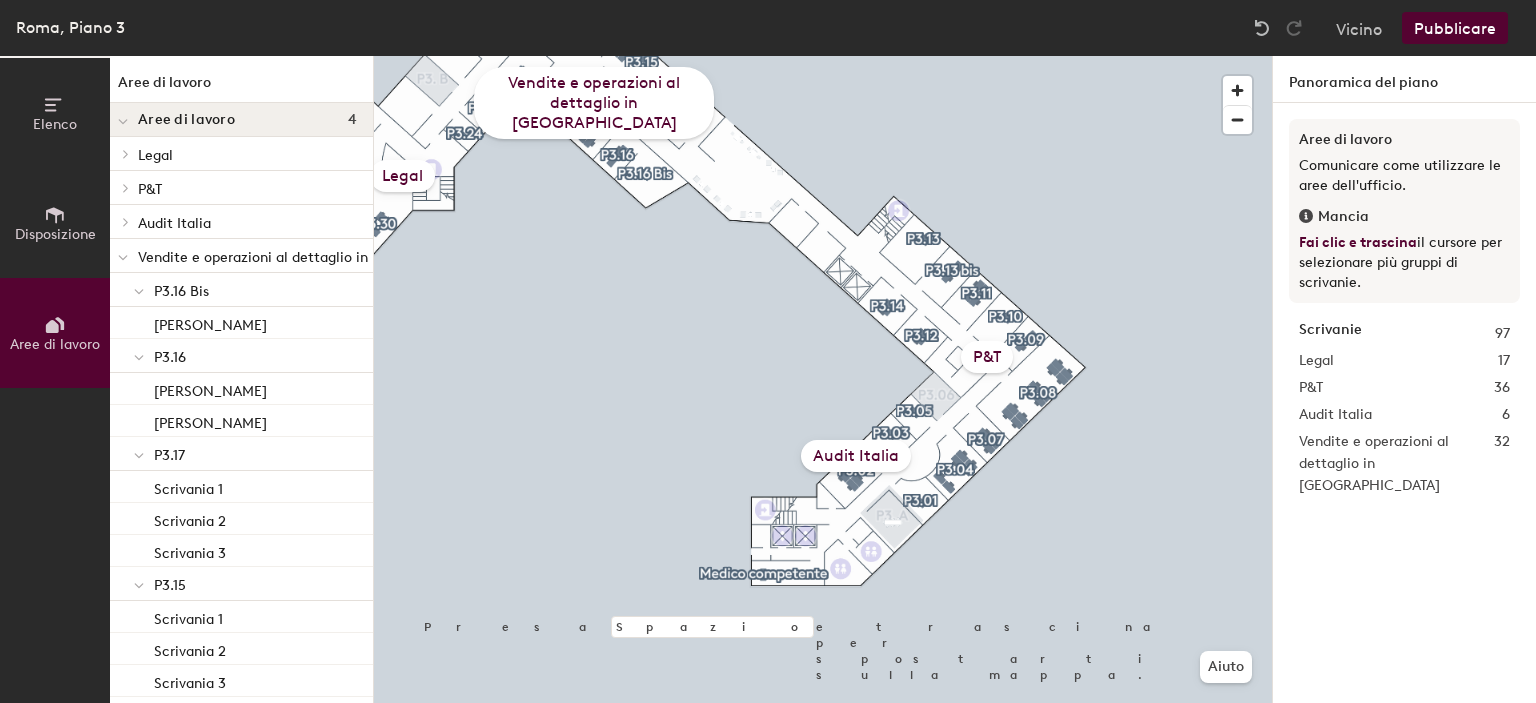 click 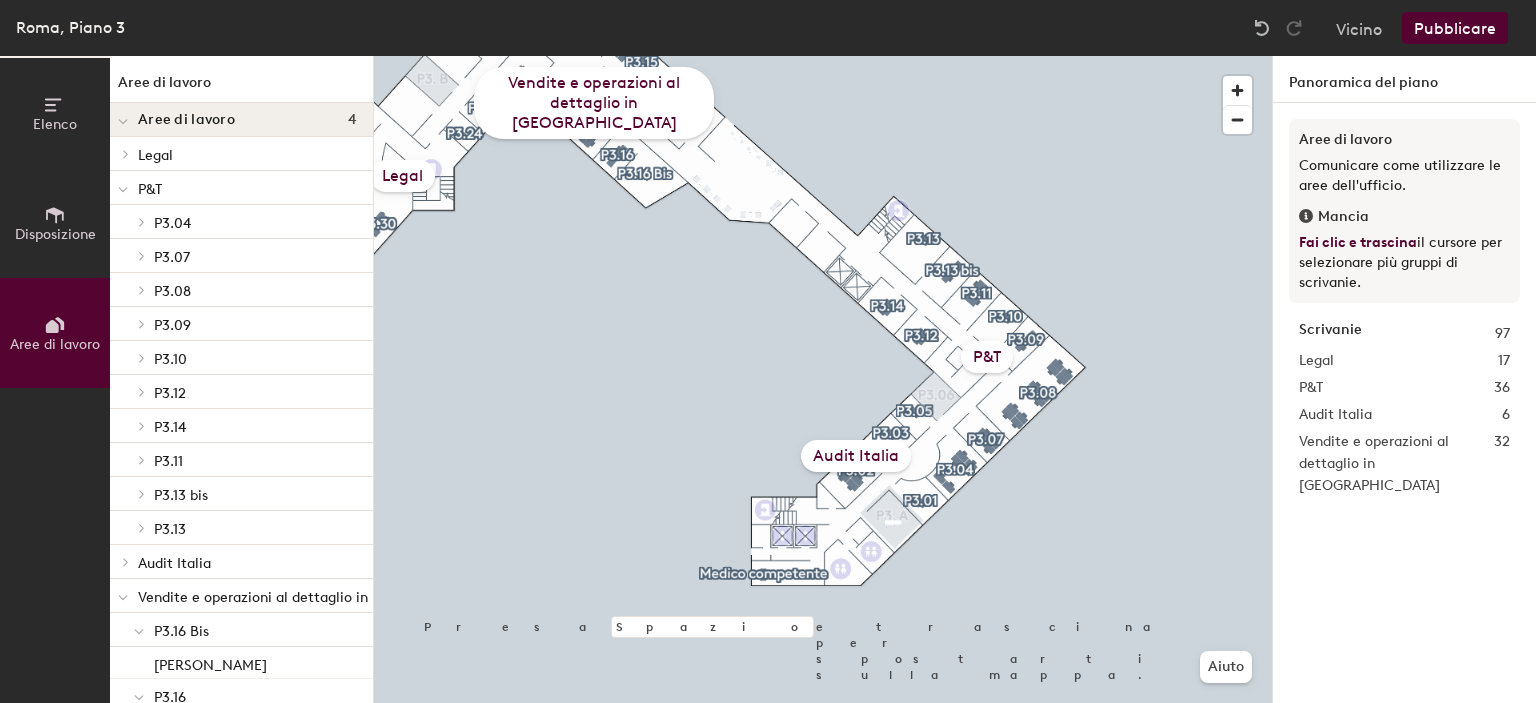 click 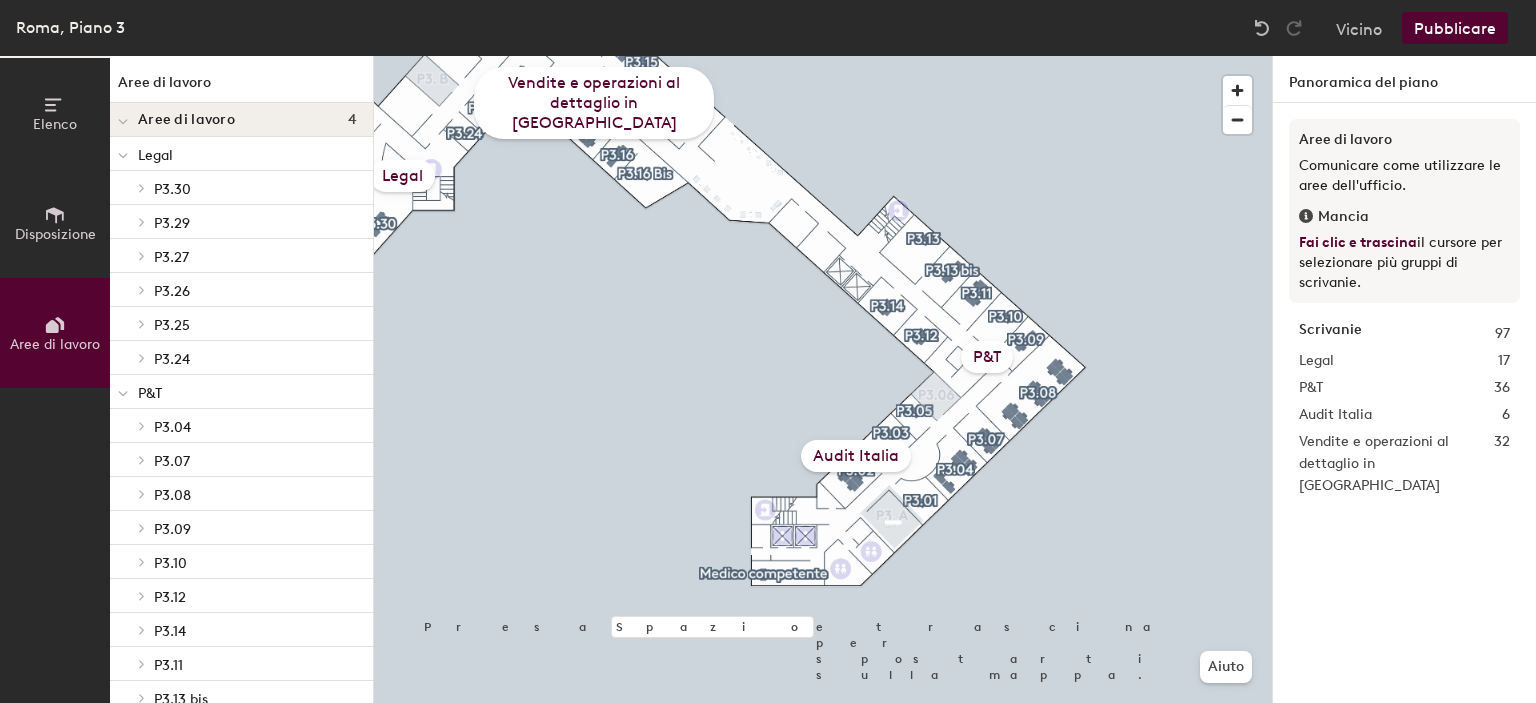 click on "Aree di lavoro 4" 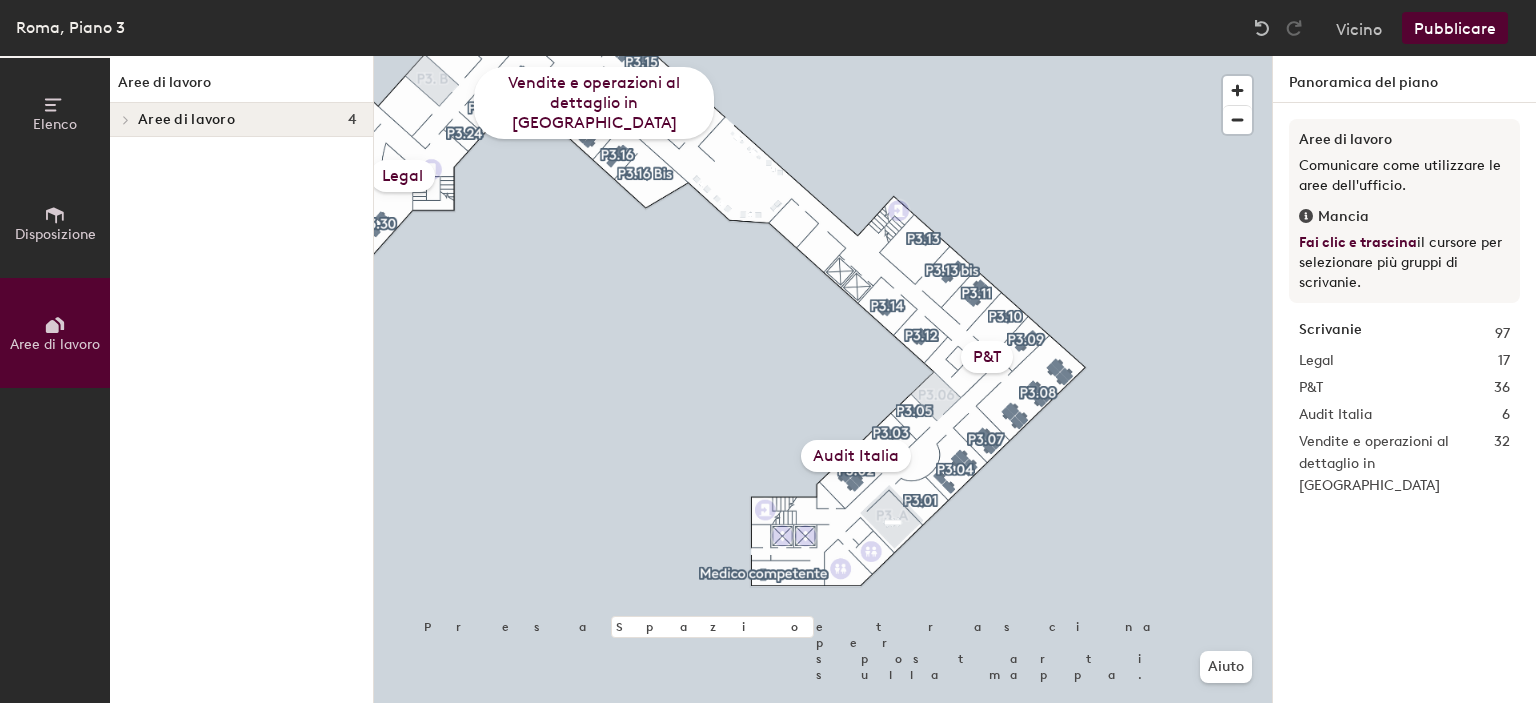 click 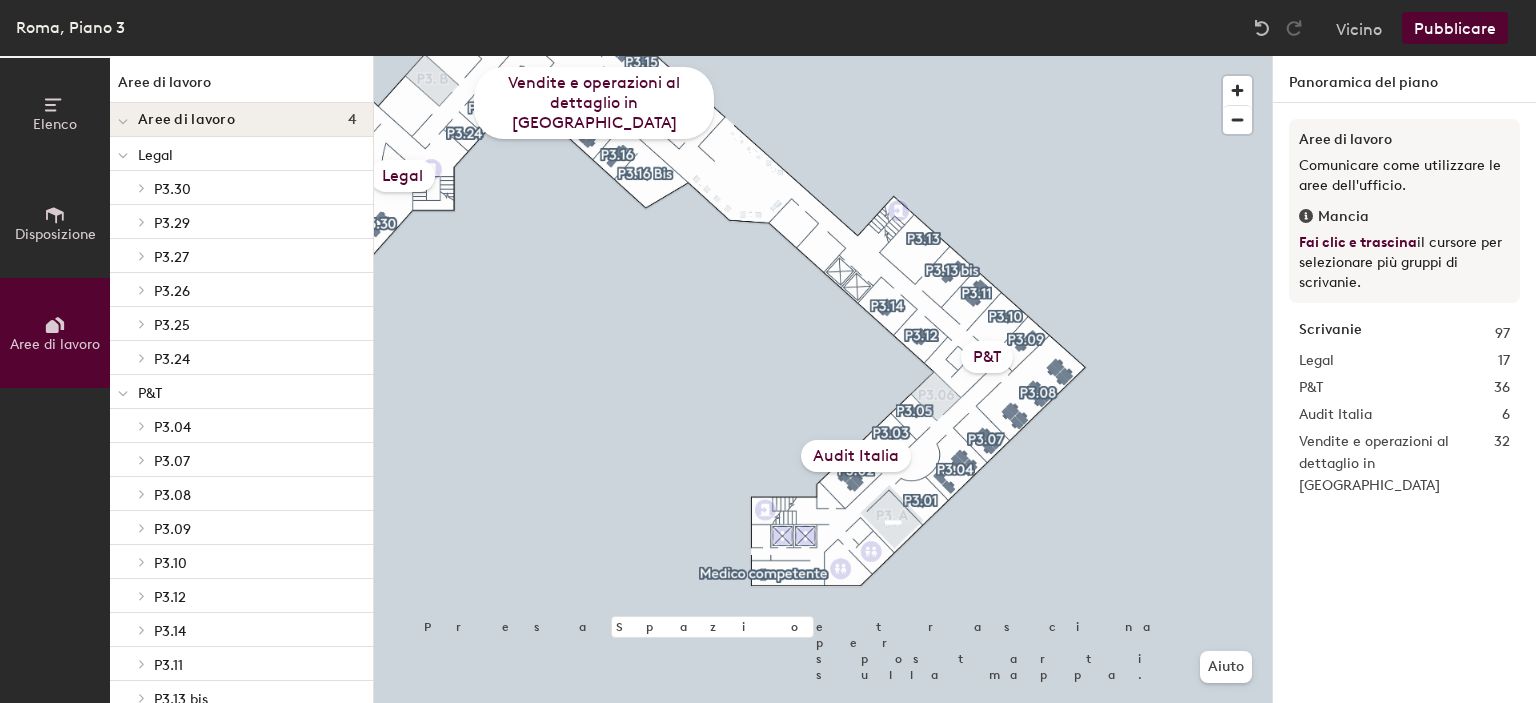 click 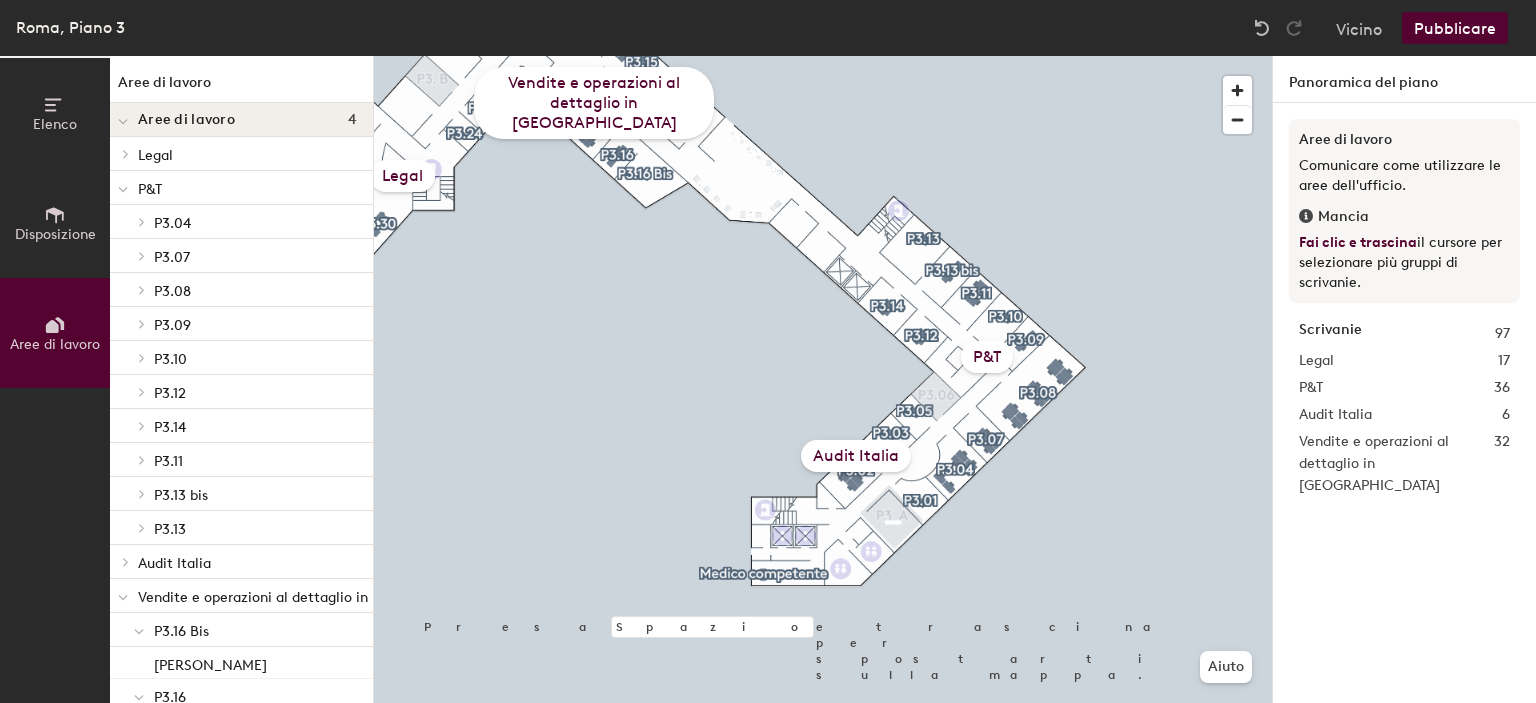 click 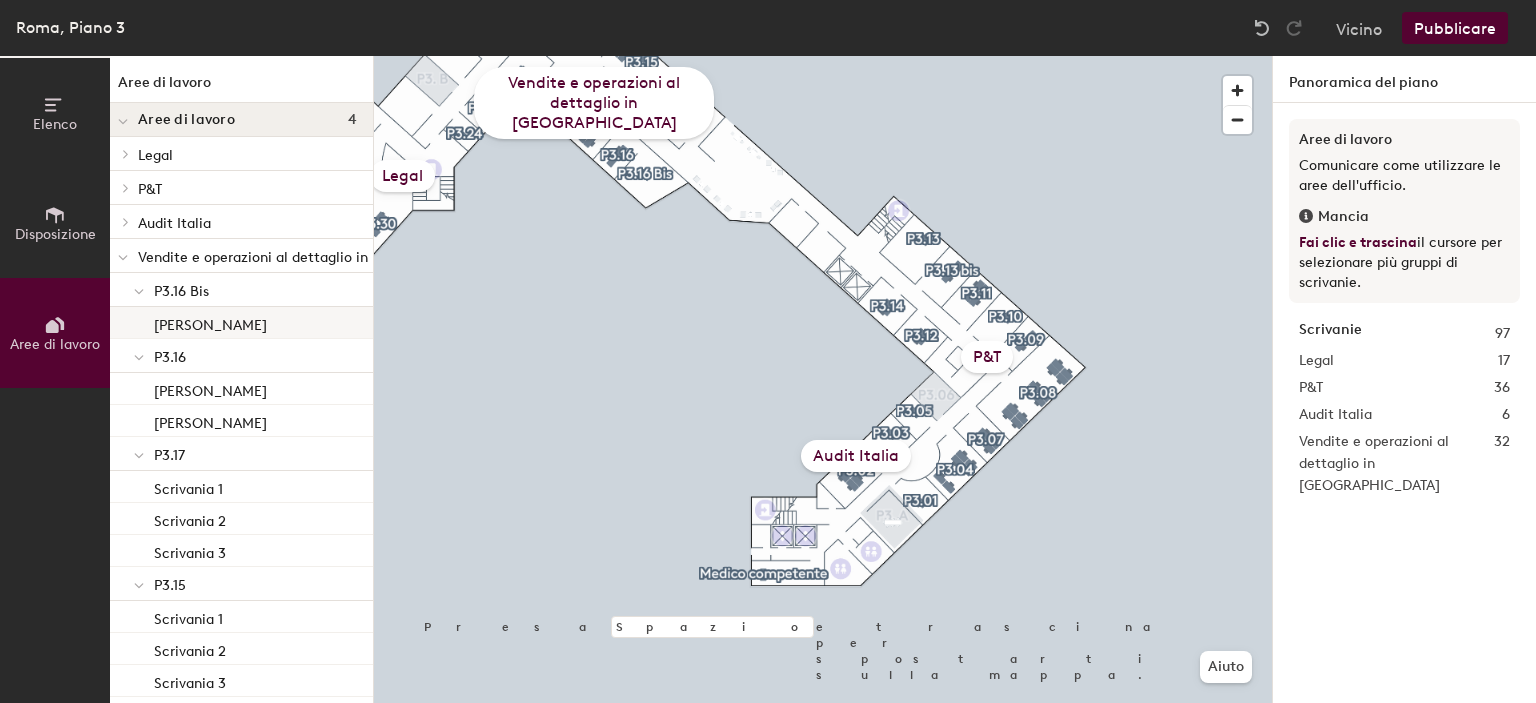 click on "[PERSON_NAME]" 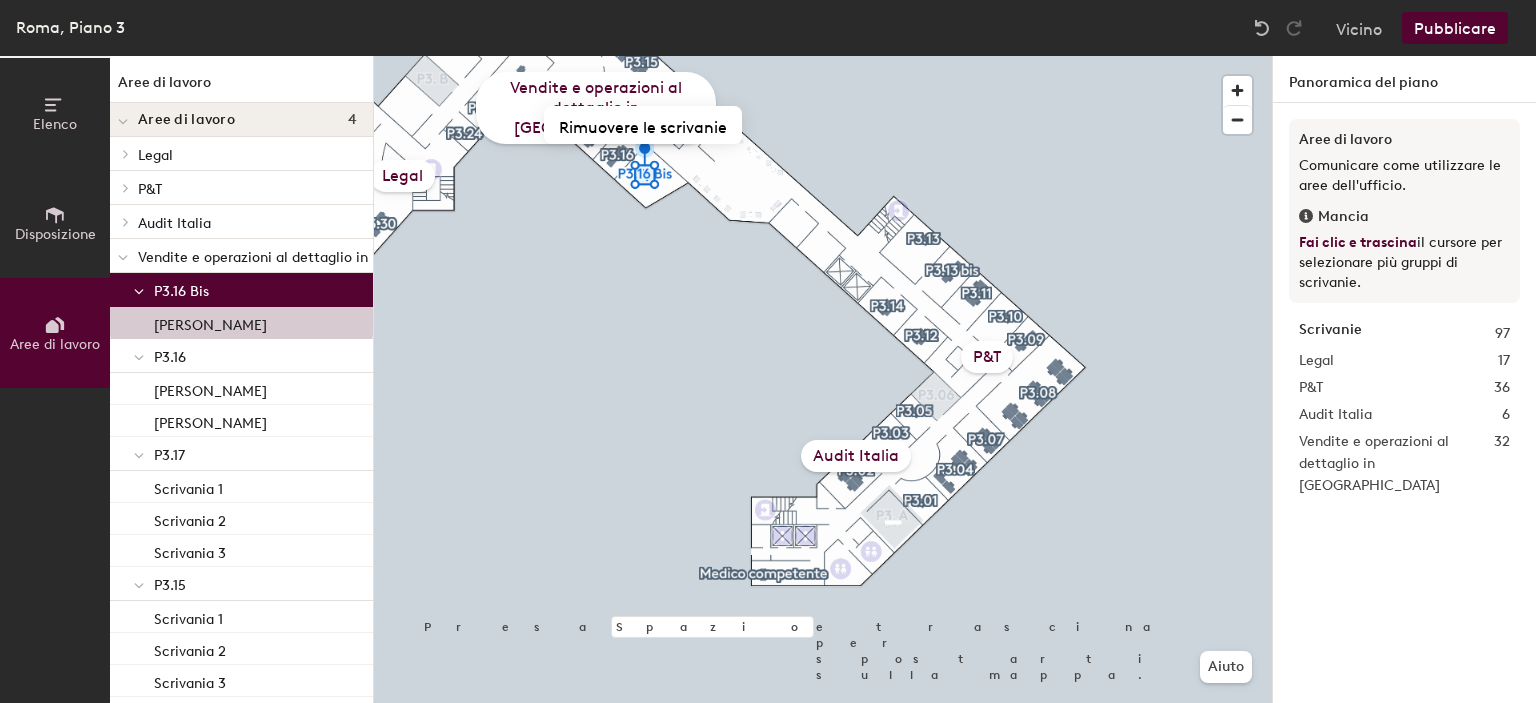 click 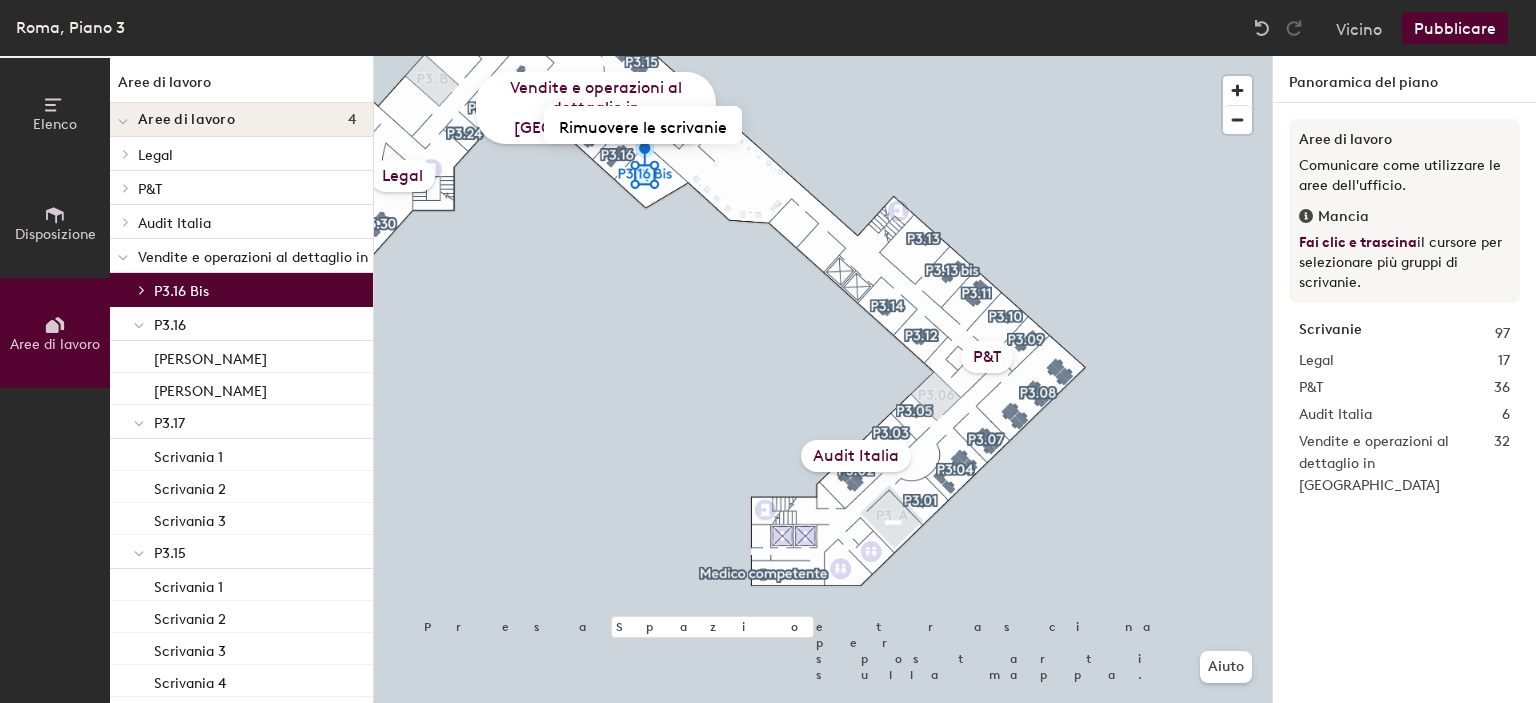 click 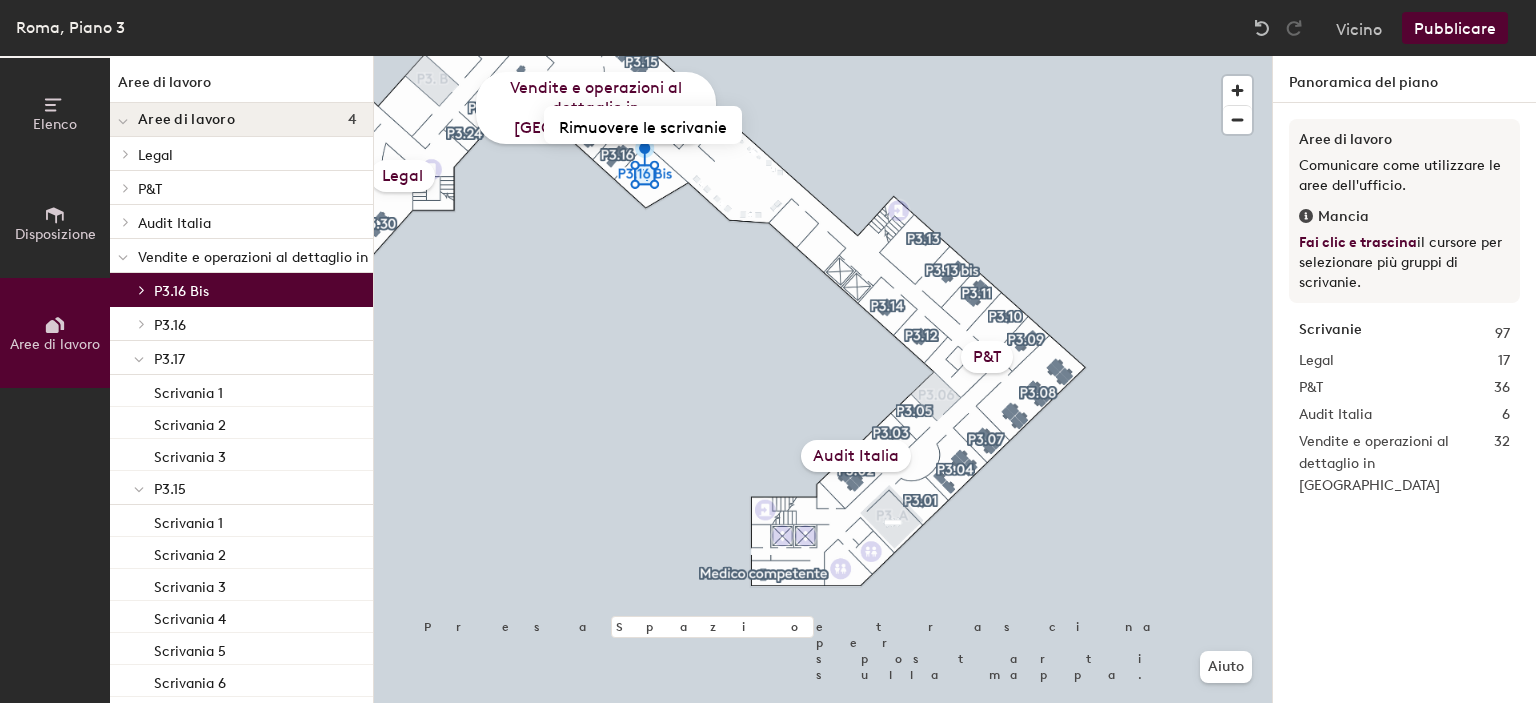 click 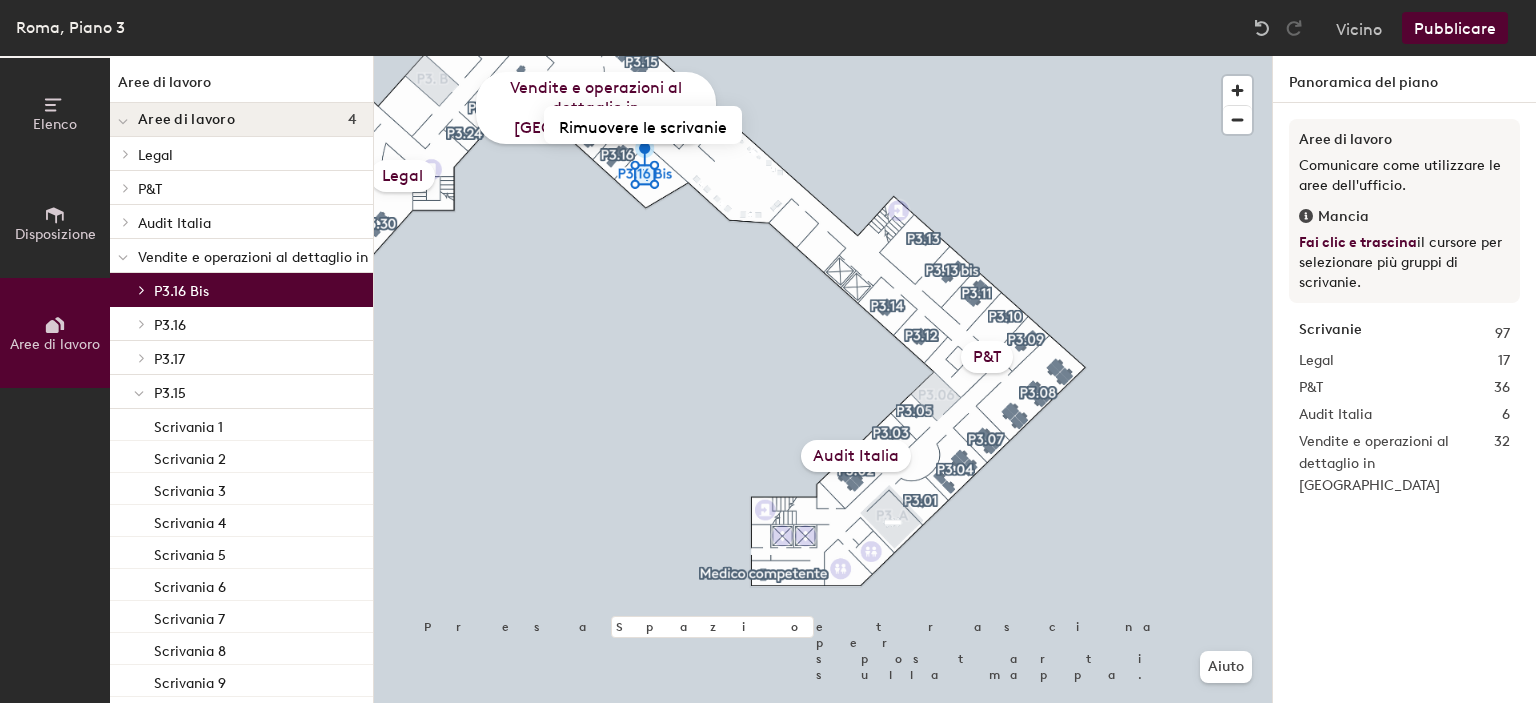 click 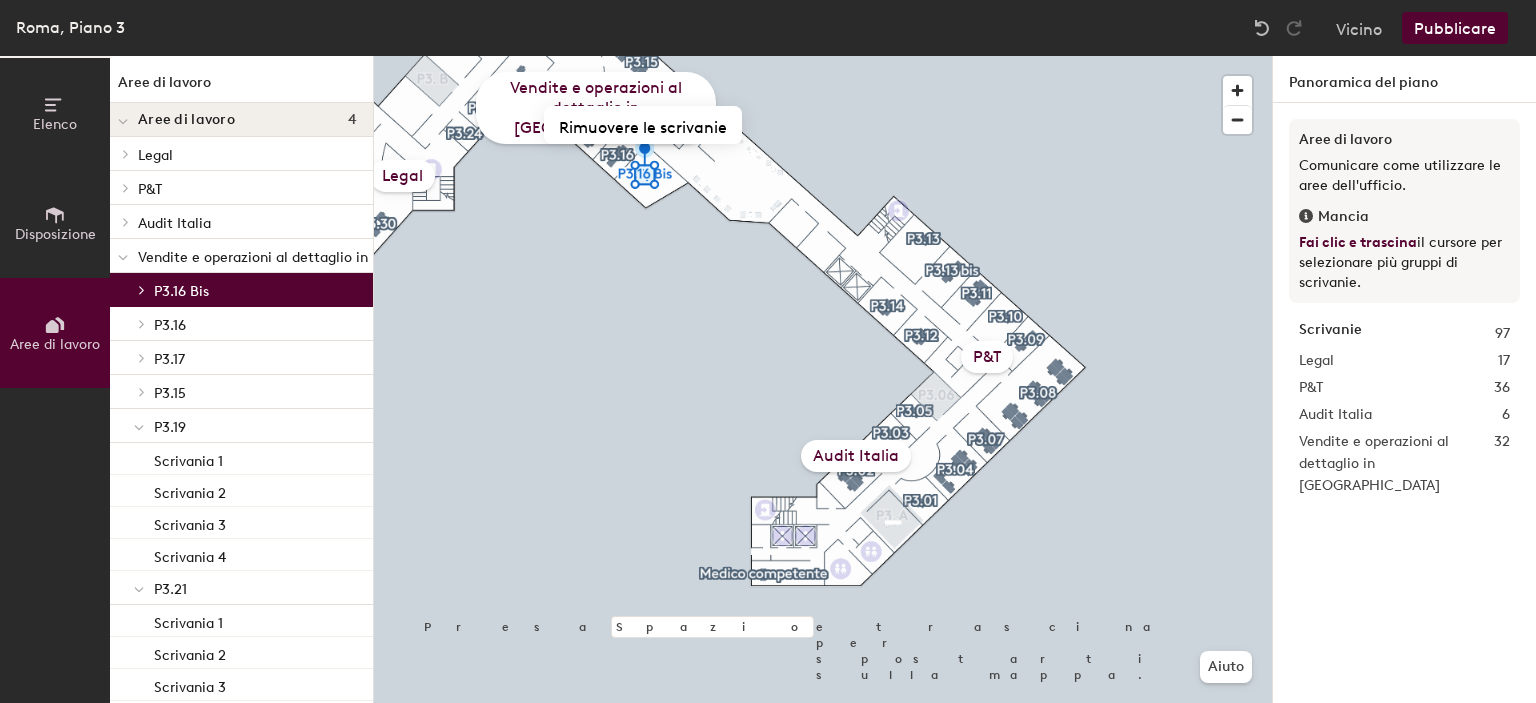 click 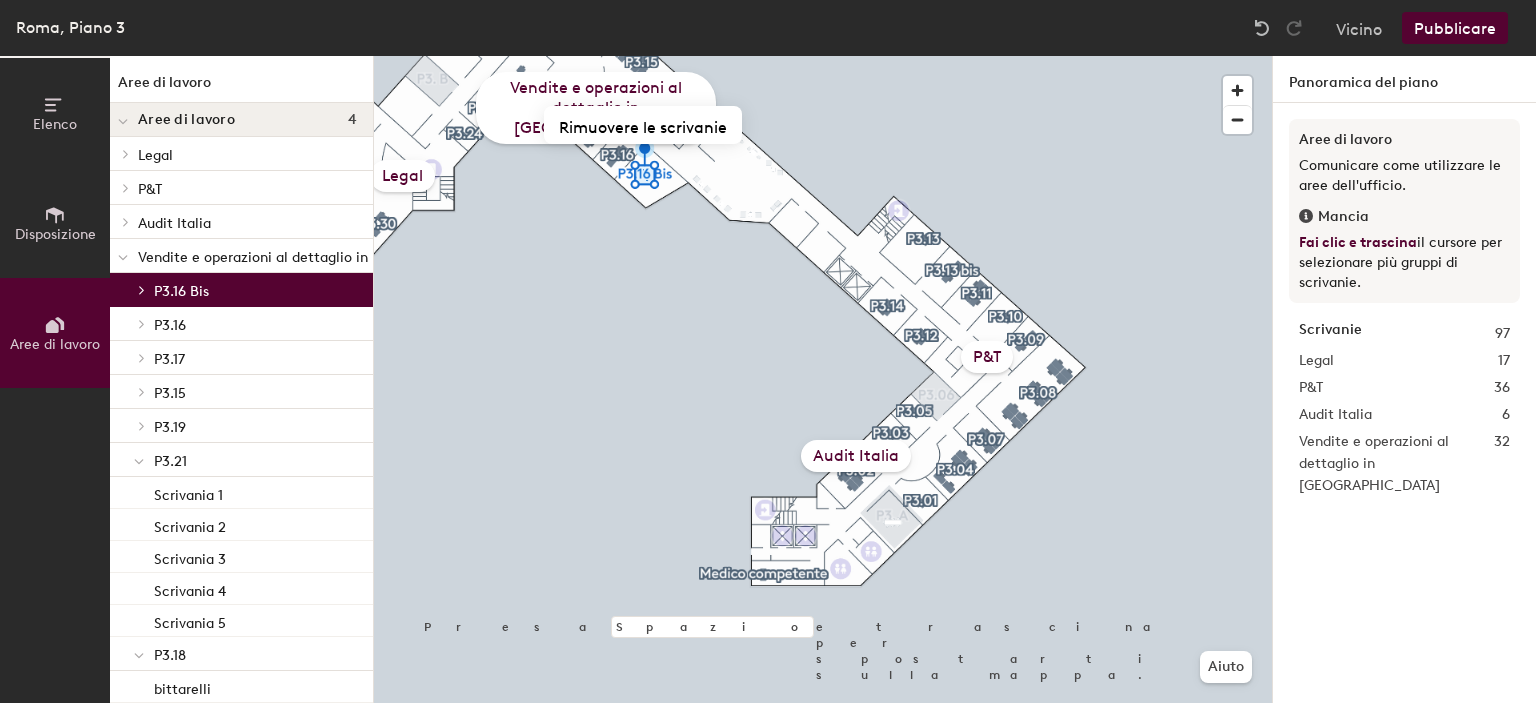 click 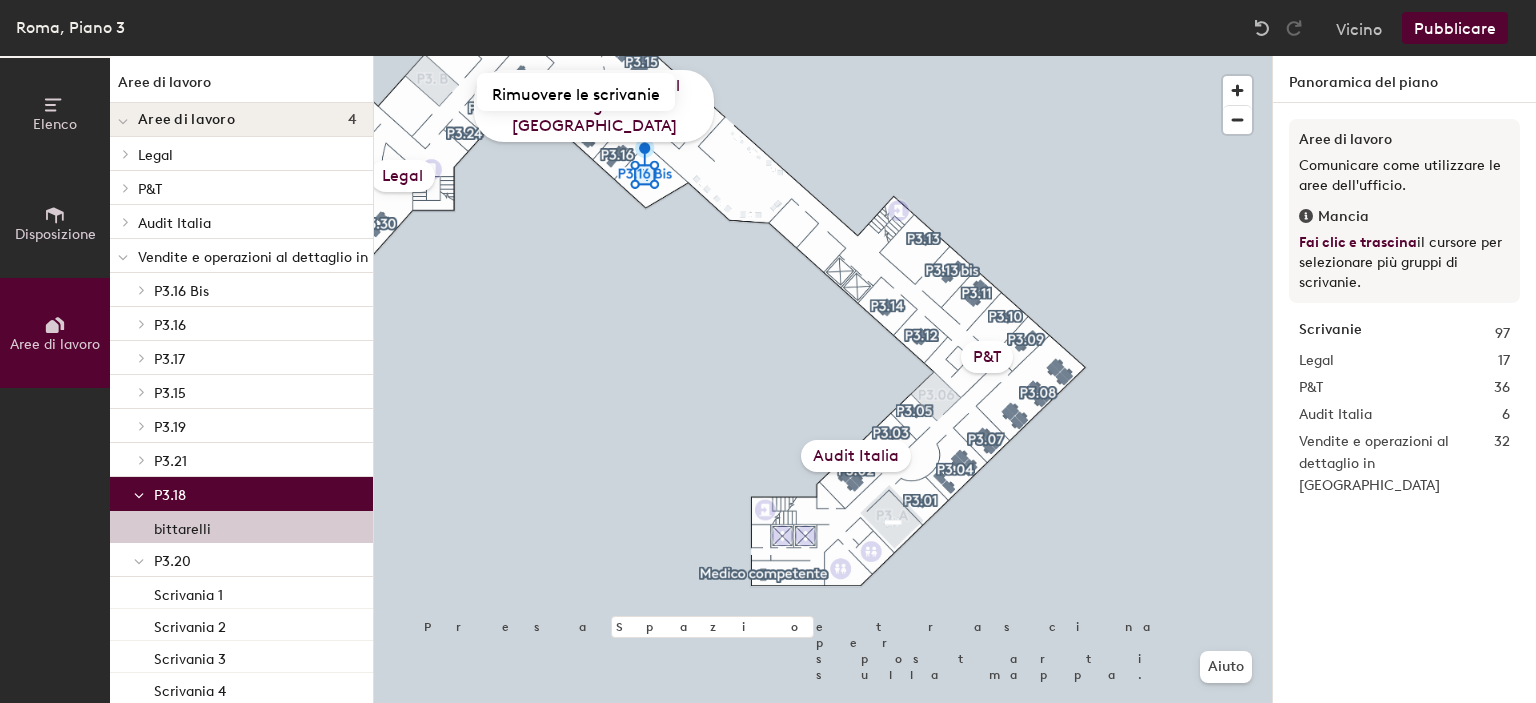 click on "bittarelli" 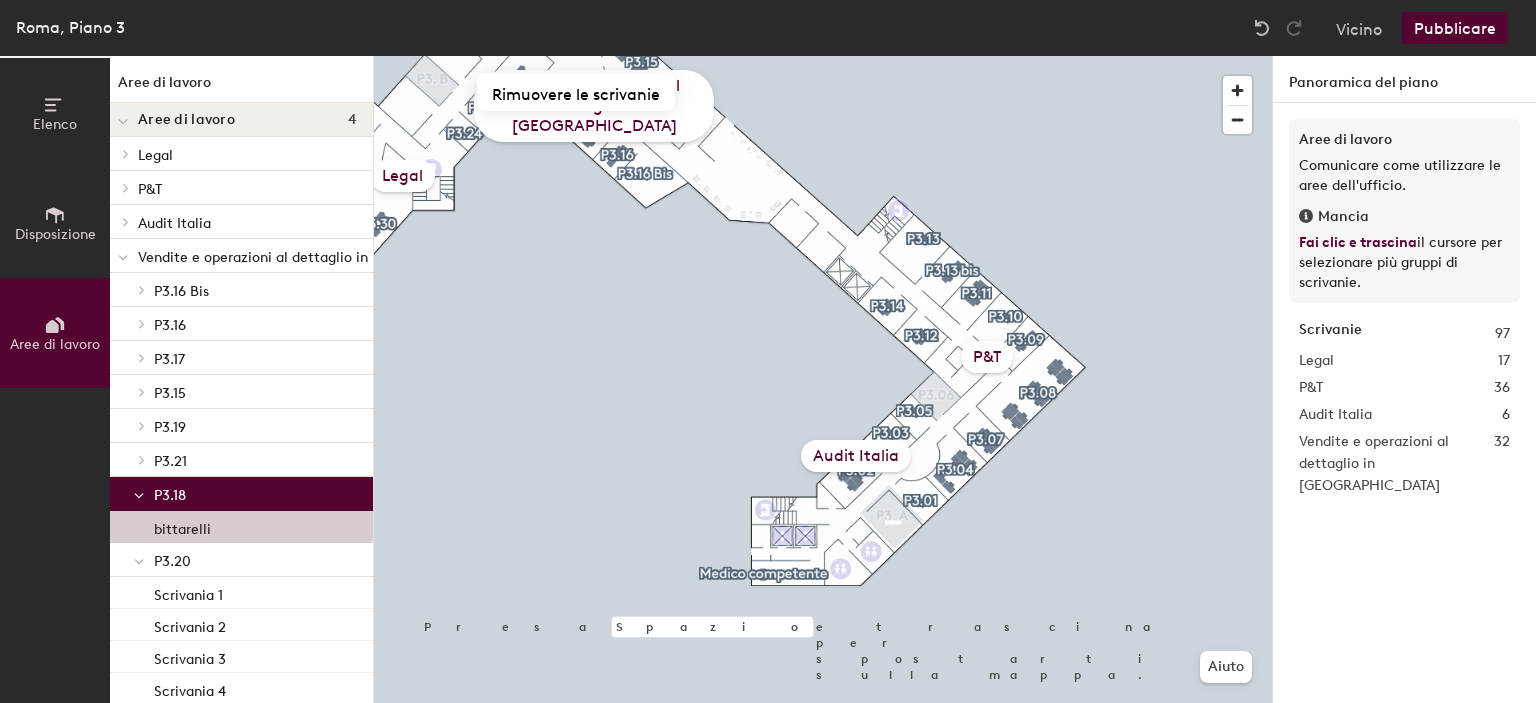 click 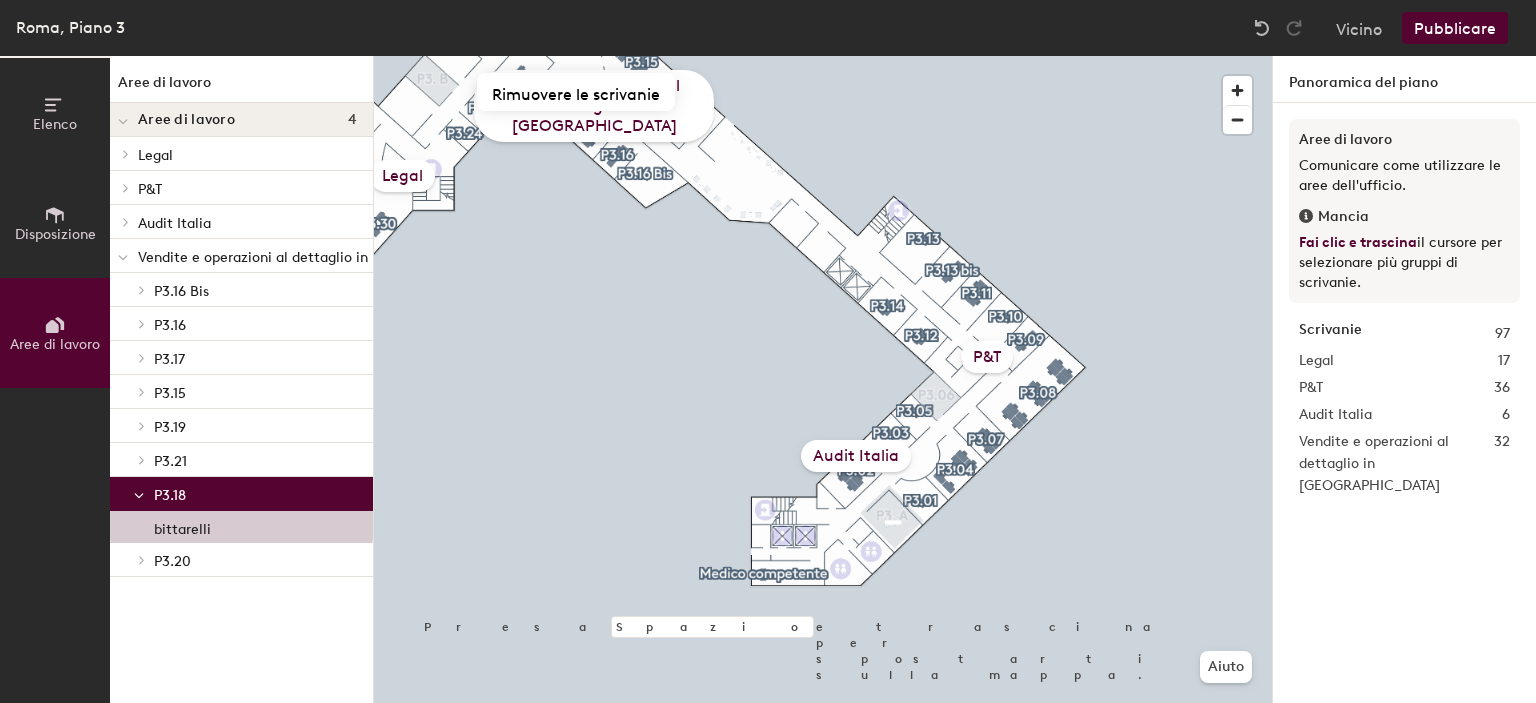click on "Disposizione" 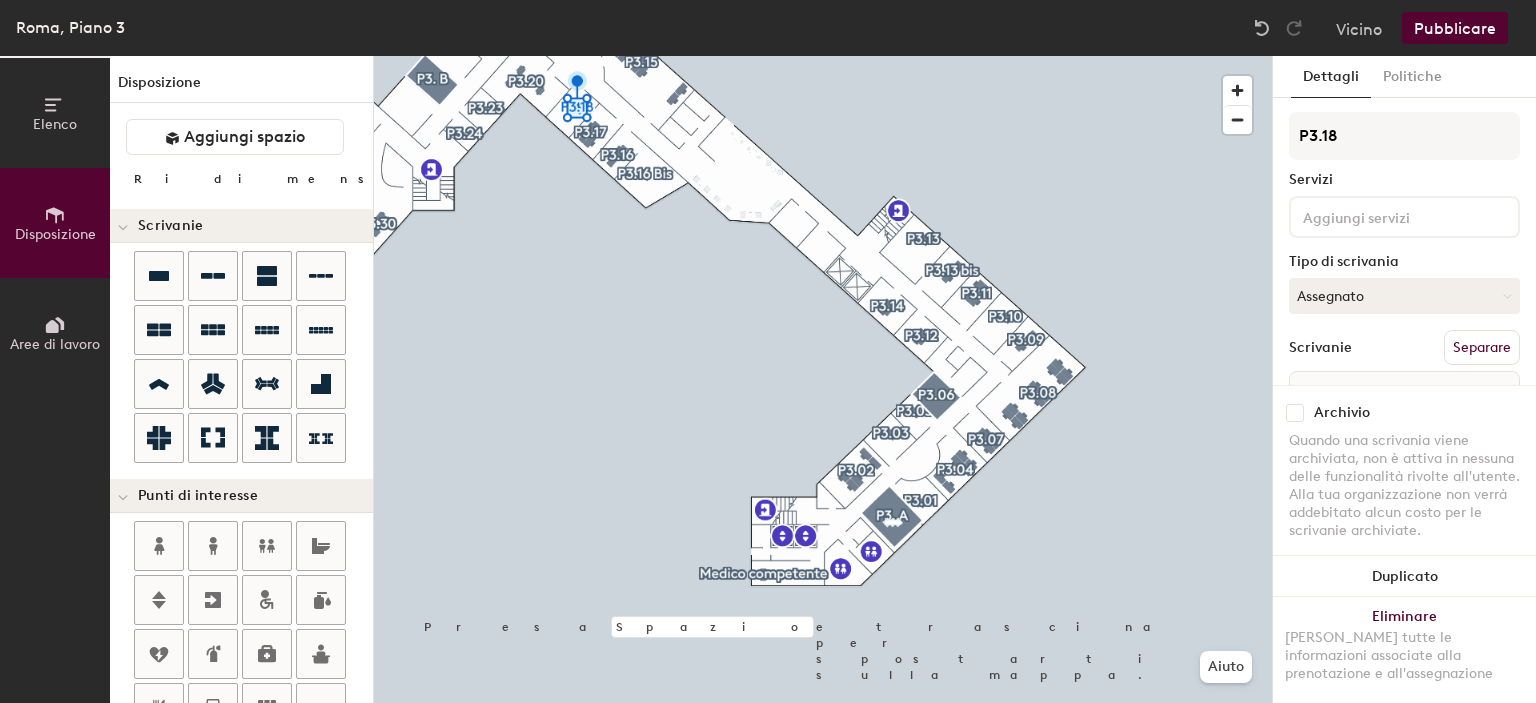 click 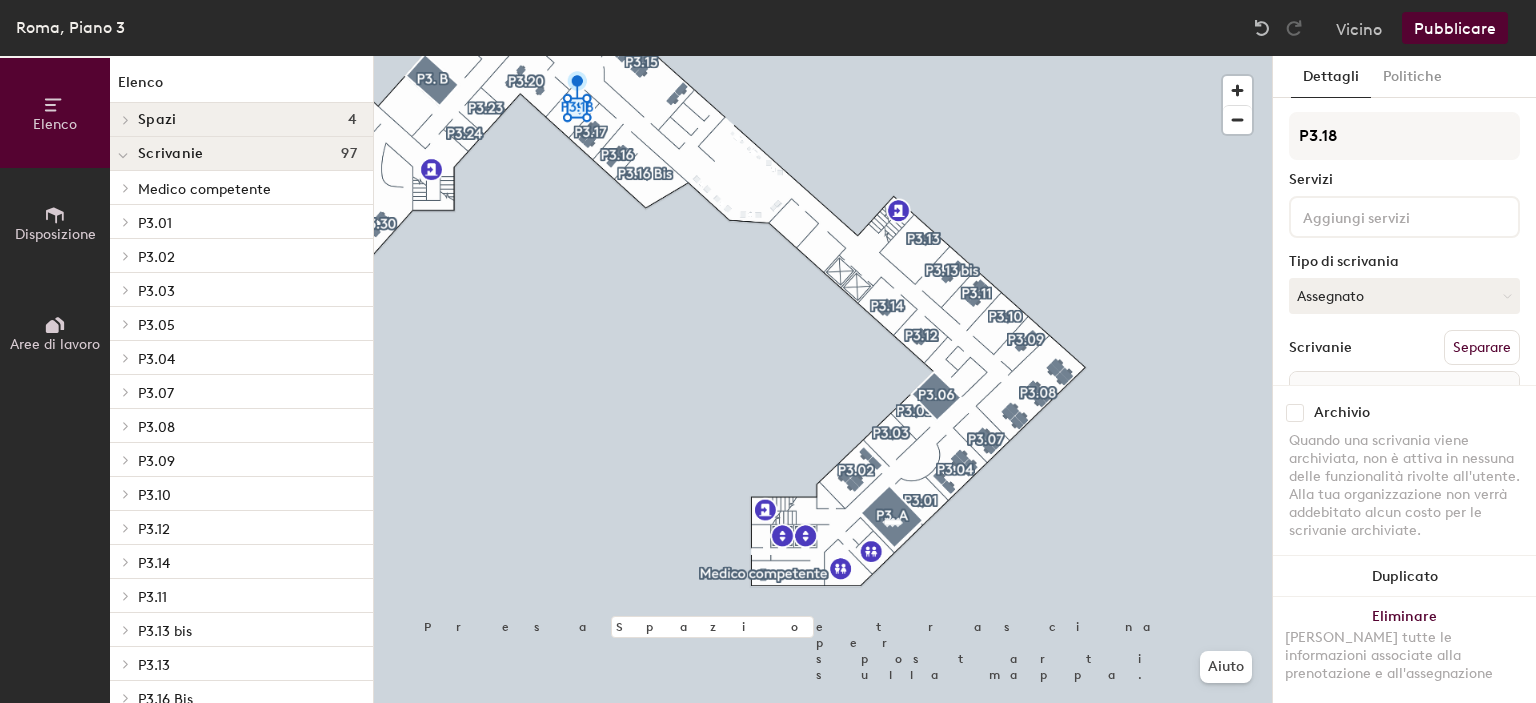 click 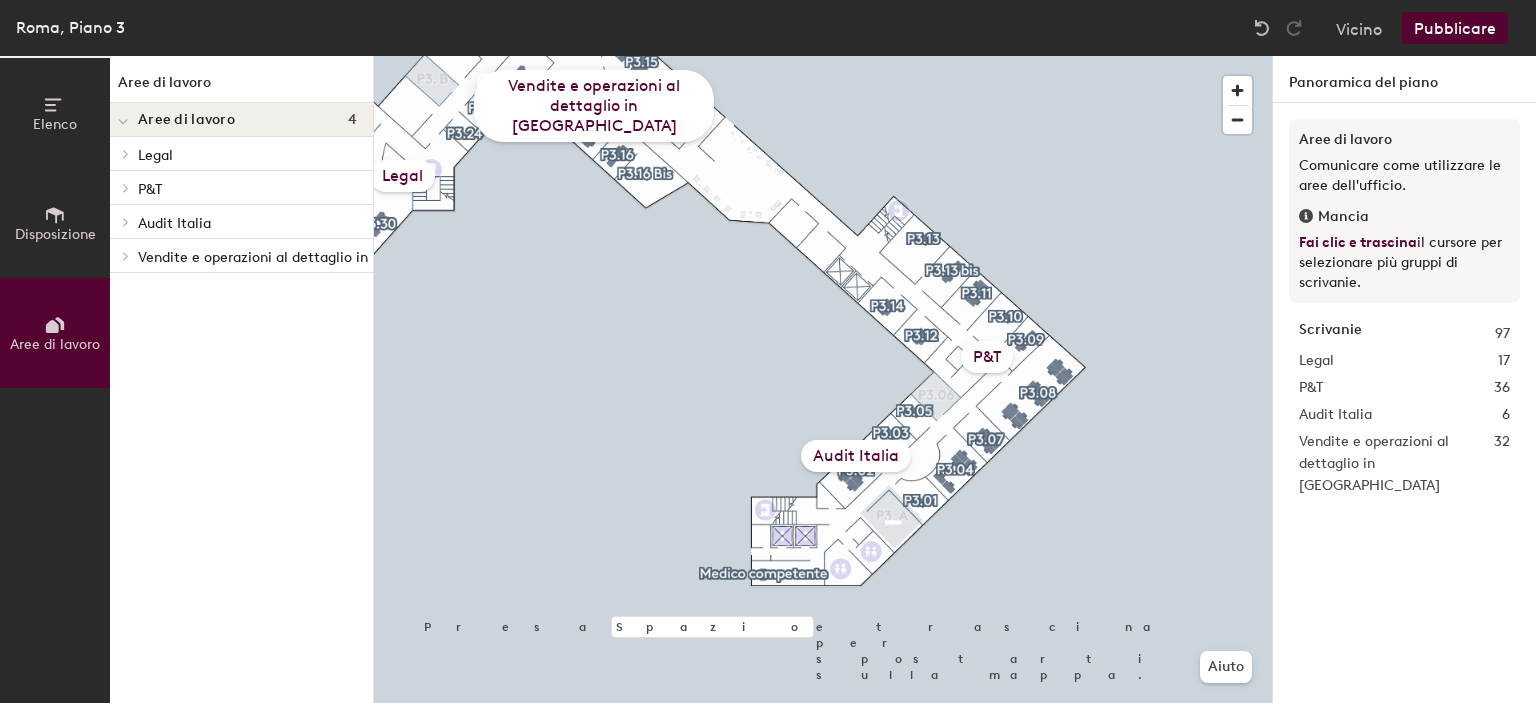 click on "Pubblicare" 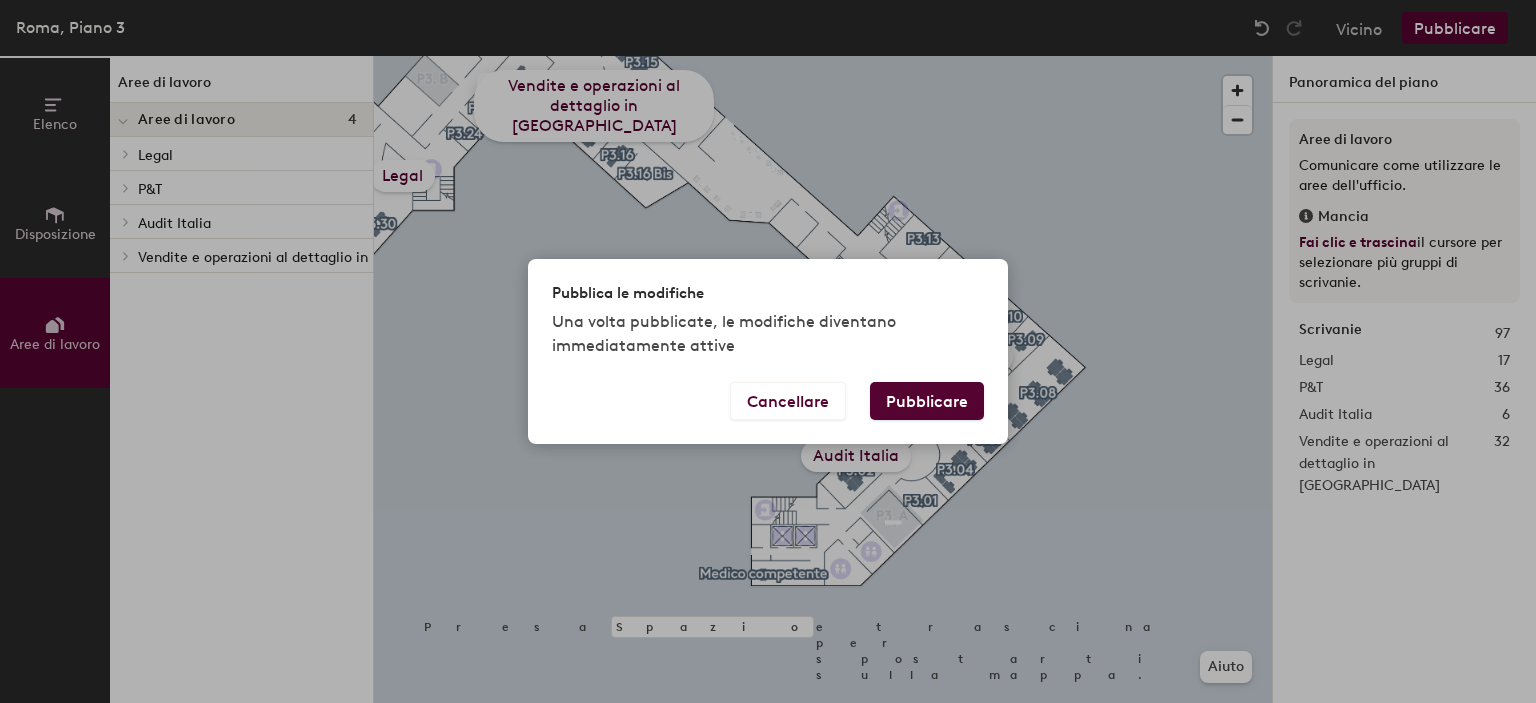click on "Pubblicare" at bounding box center (927, 401) 